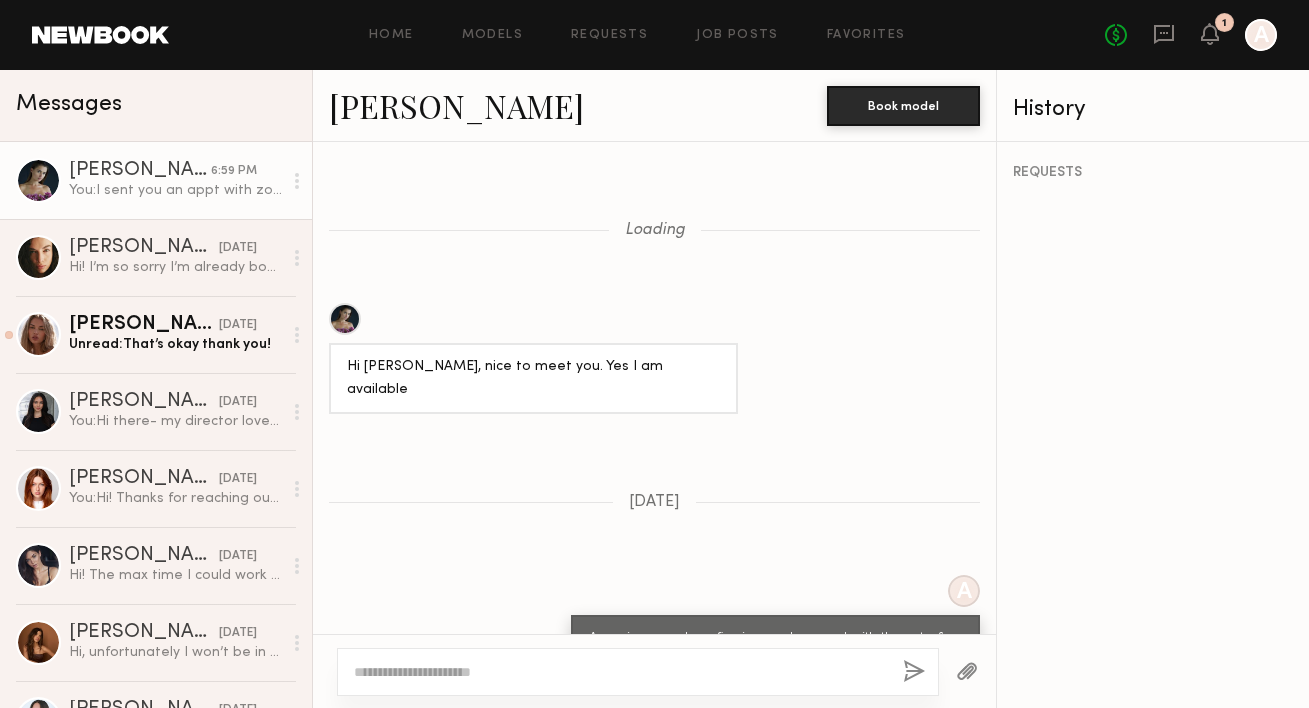 scroll, scrollTop: 0, scrollLeft: 0, axis: both 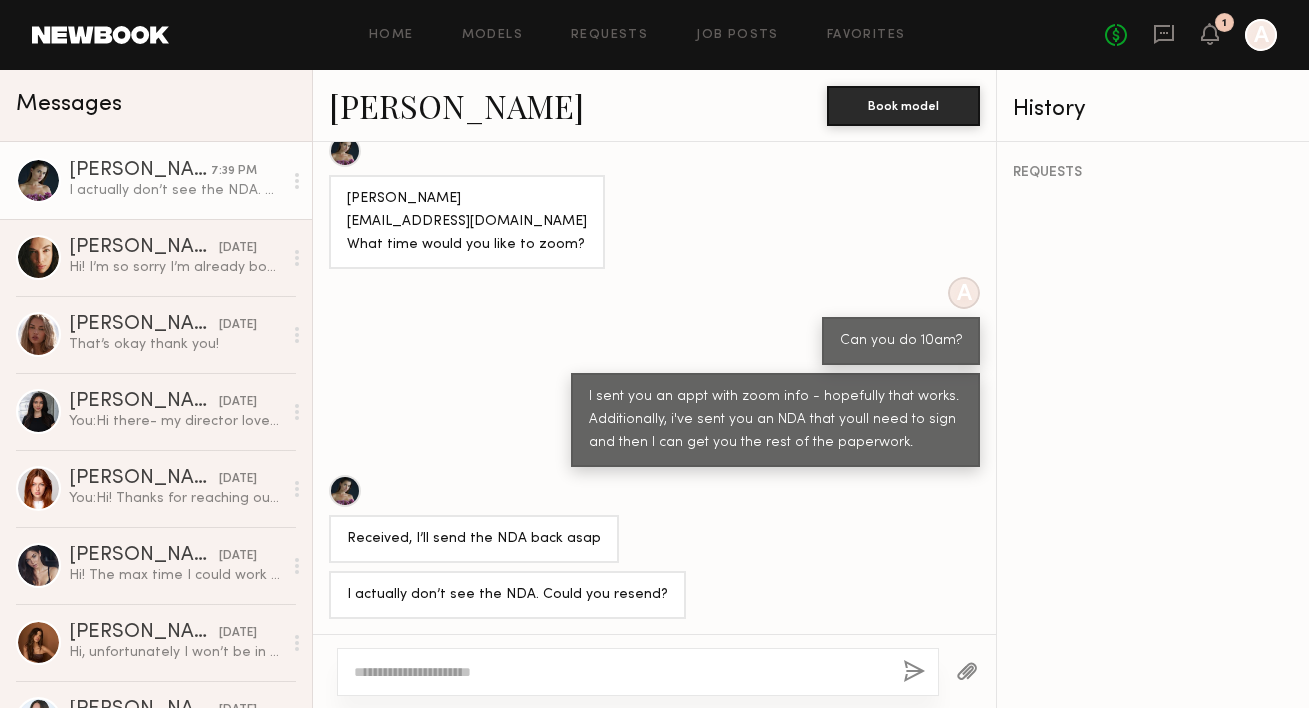 click 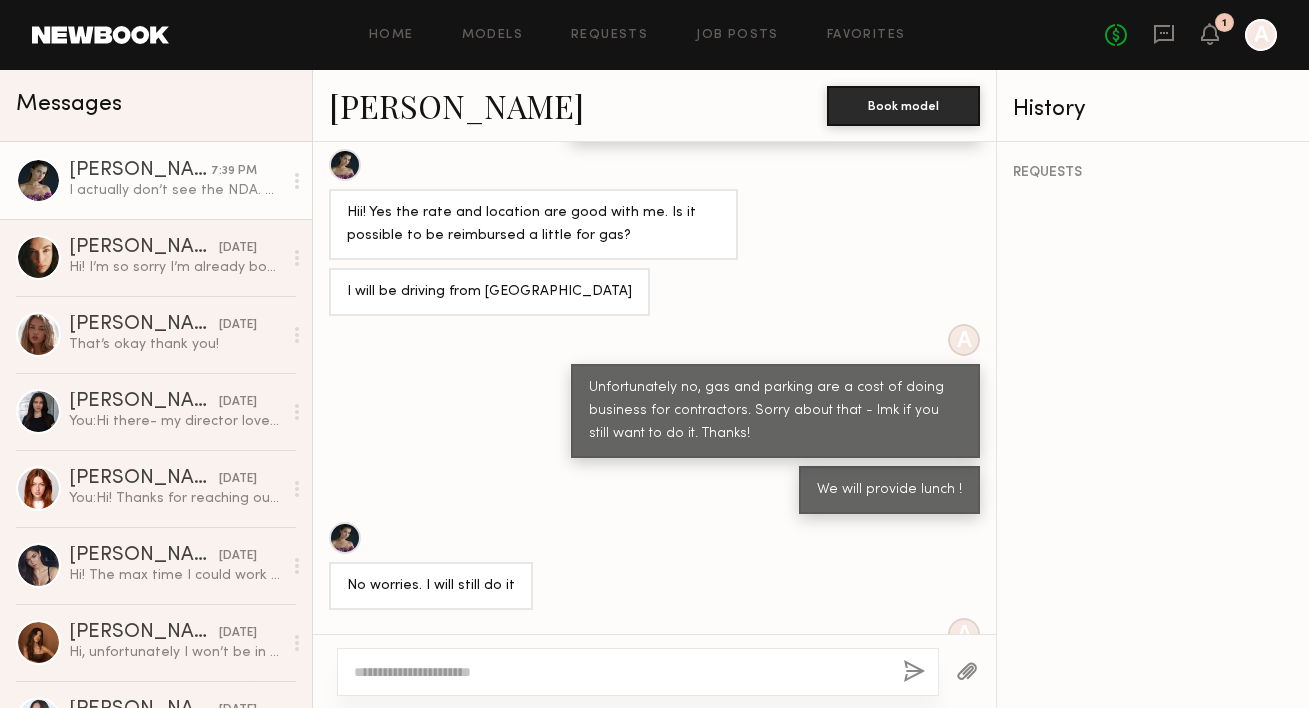 scroll, scrollTop: 1572, scrollLeft: 0, axis: vertical 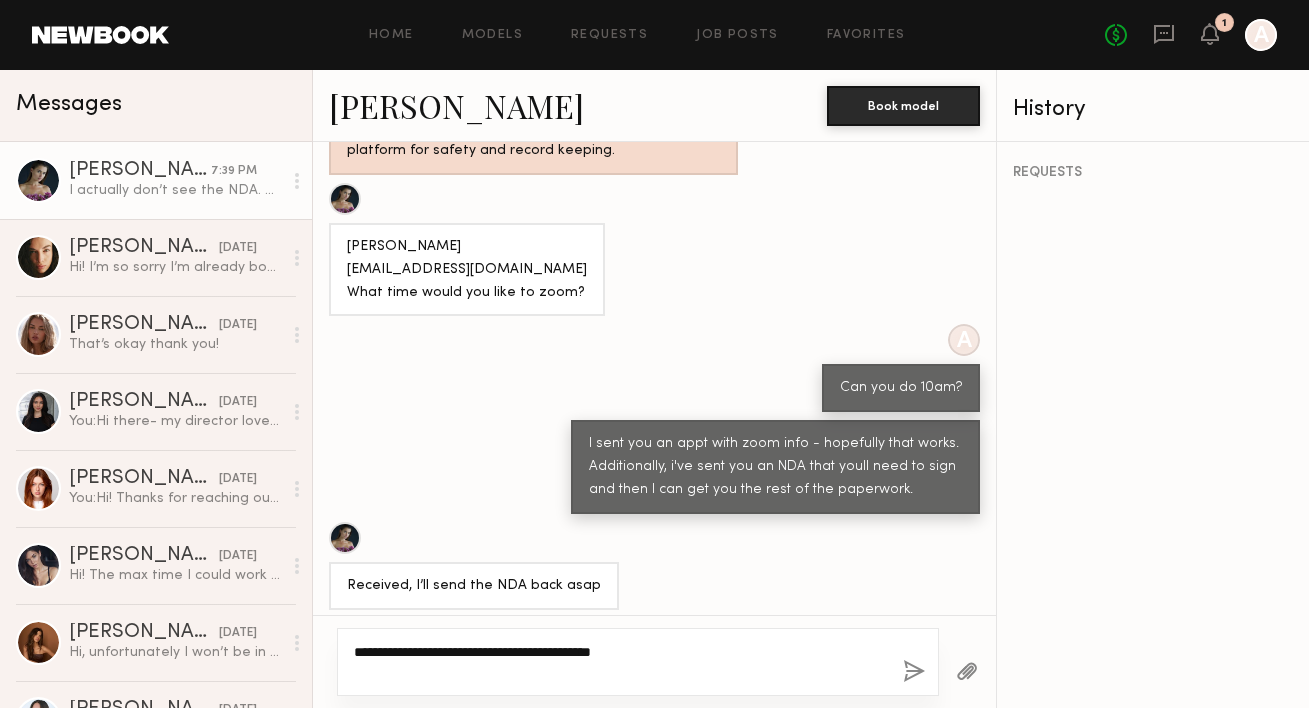 type on "**********" 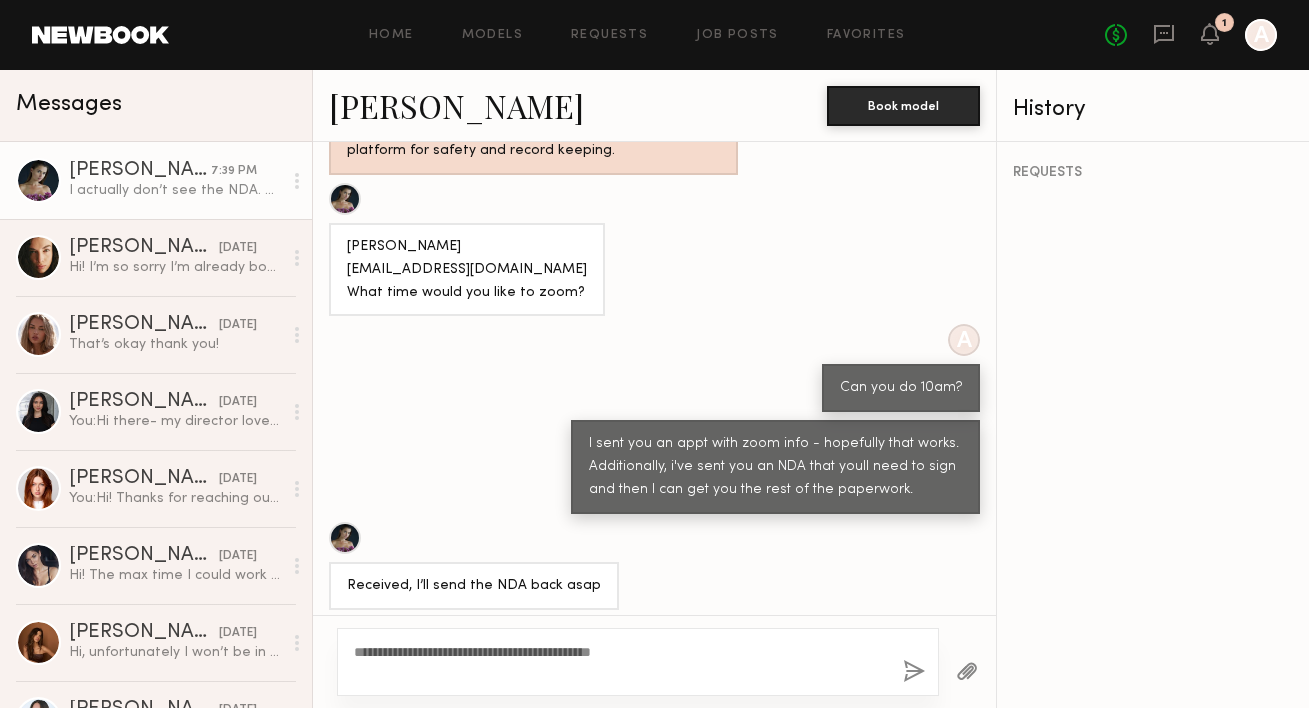 click 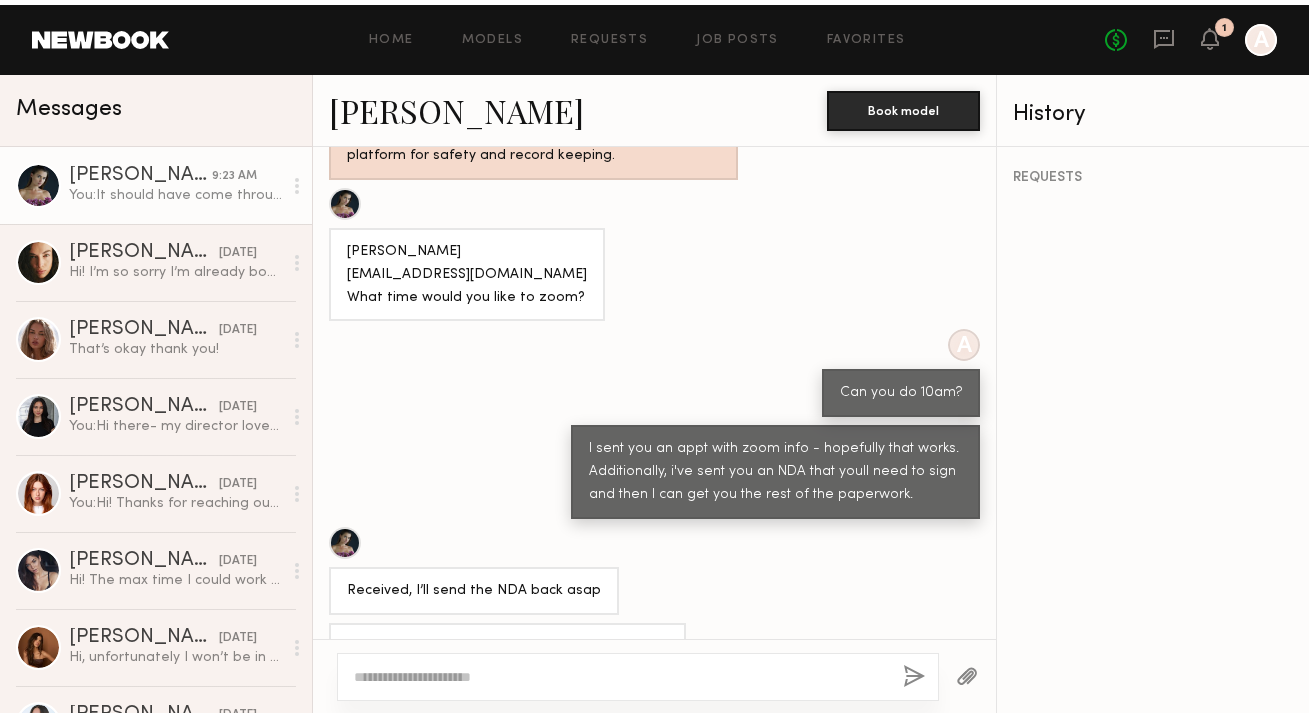 scroll, scrollTop: 1932, scrollLeft: 0, axis: vertical 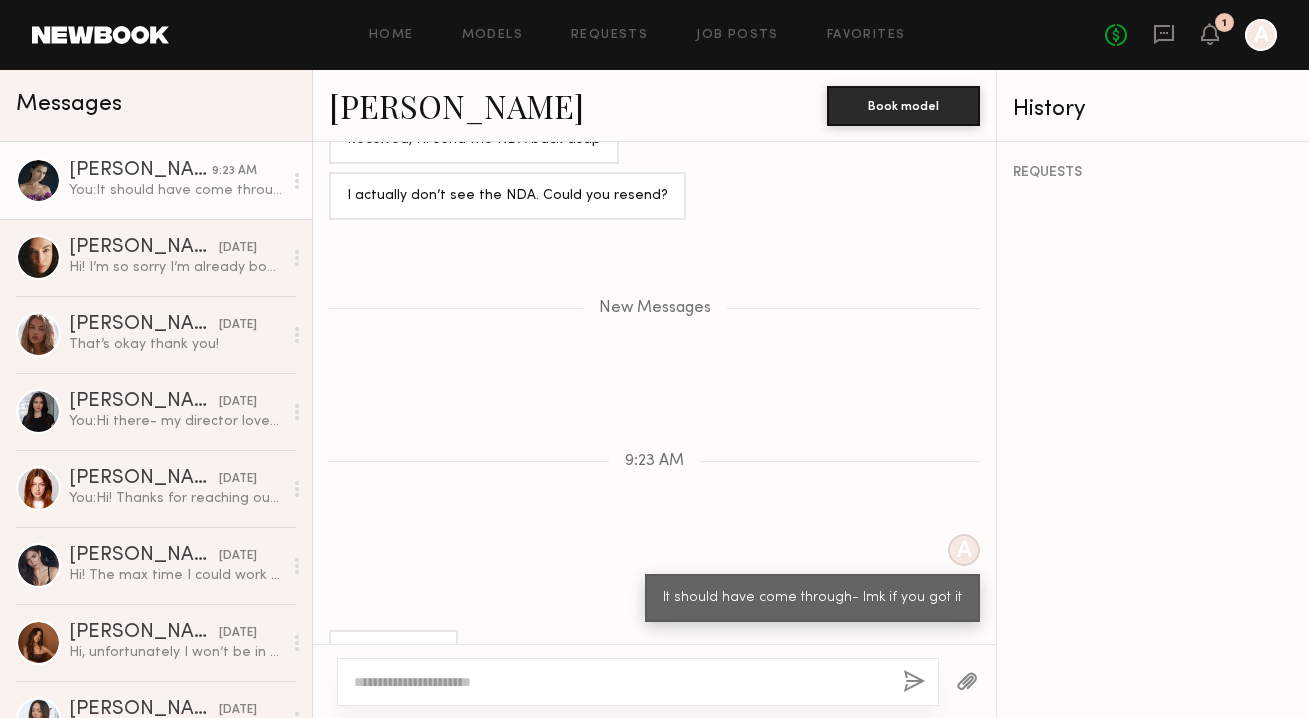 click on "You:  It should have come through- lmk if you got it" 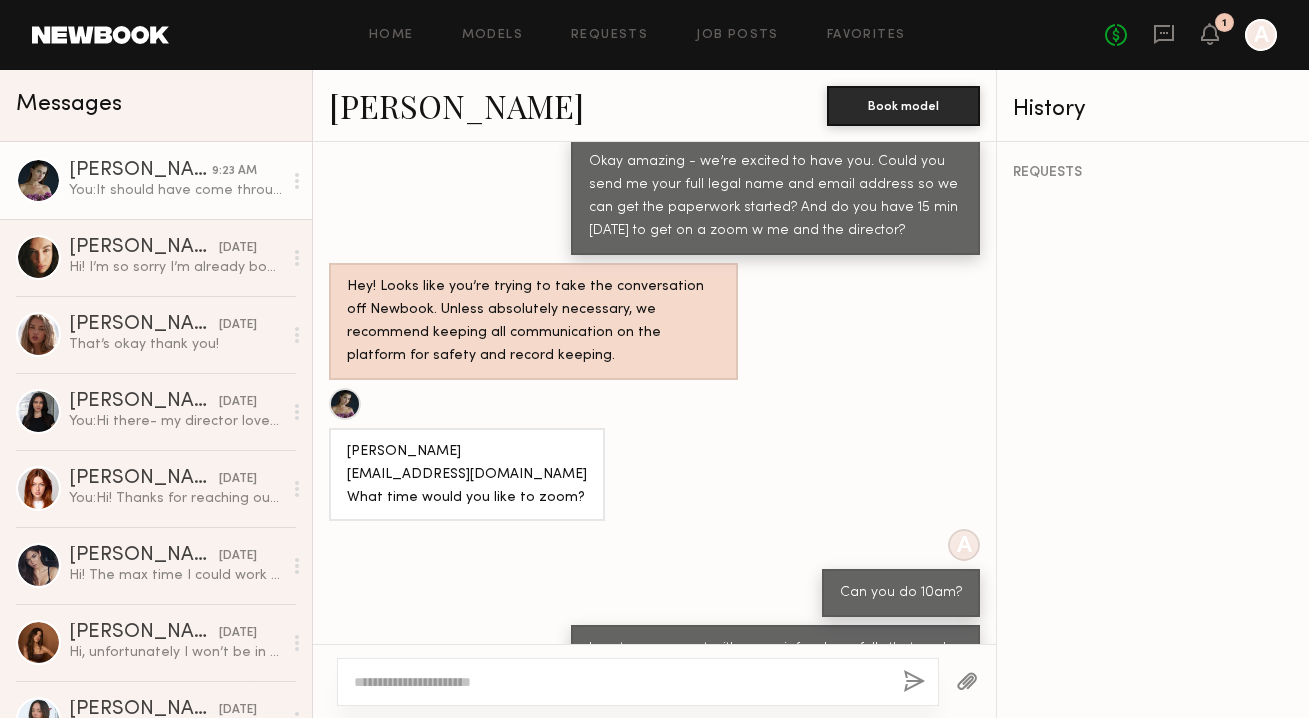 scroll, scrollTop: 1364, scrollLeft: 0, axis: vertical 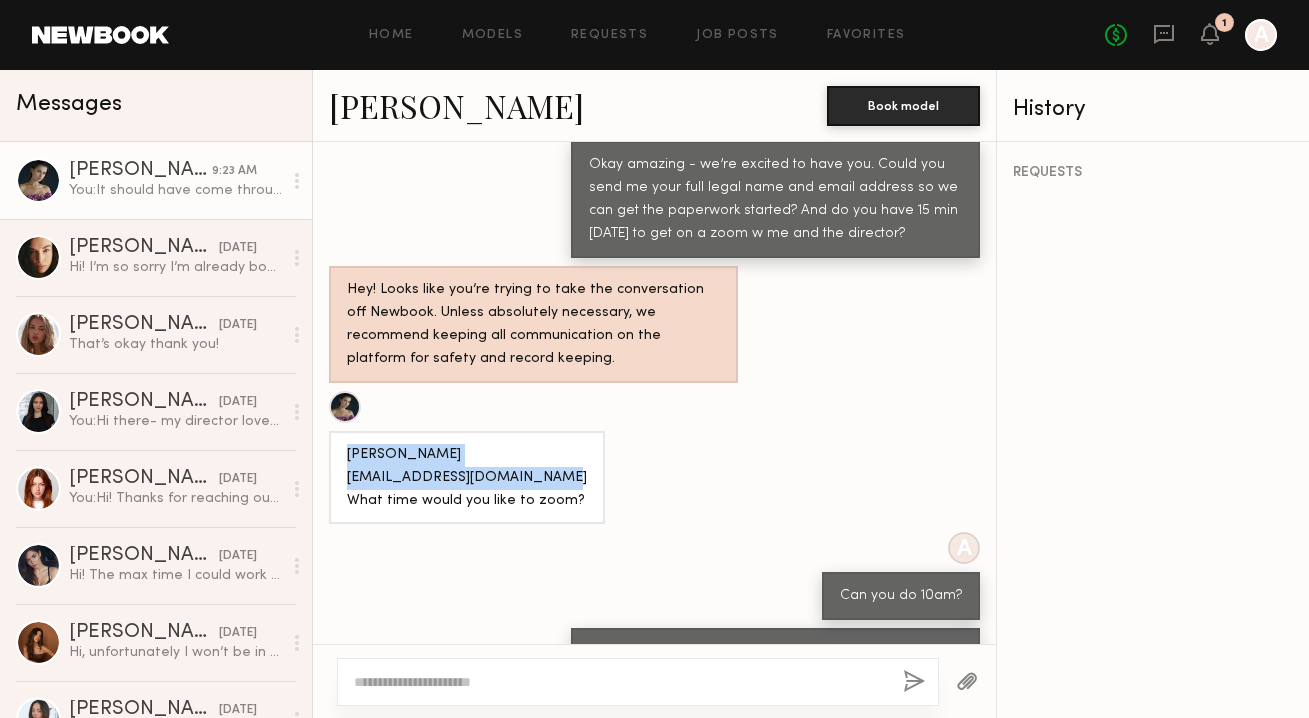 drag, startPoint x: 550, startPoint y: 428, endPoint x: 319, endPoint y: 406, distance: 232.04526 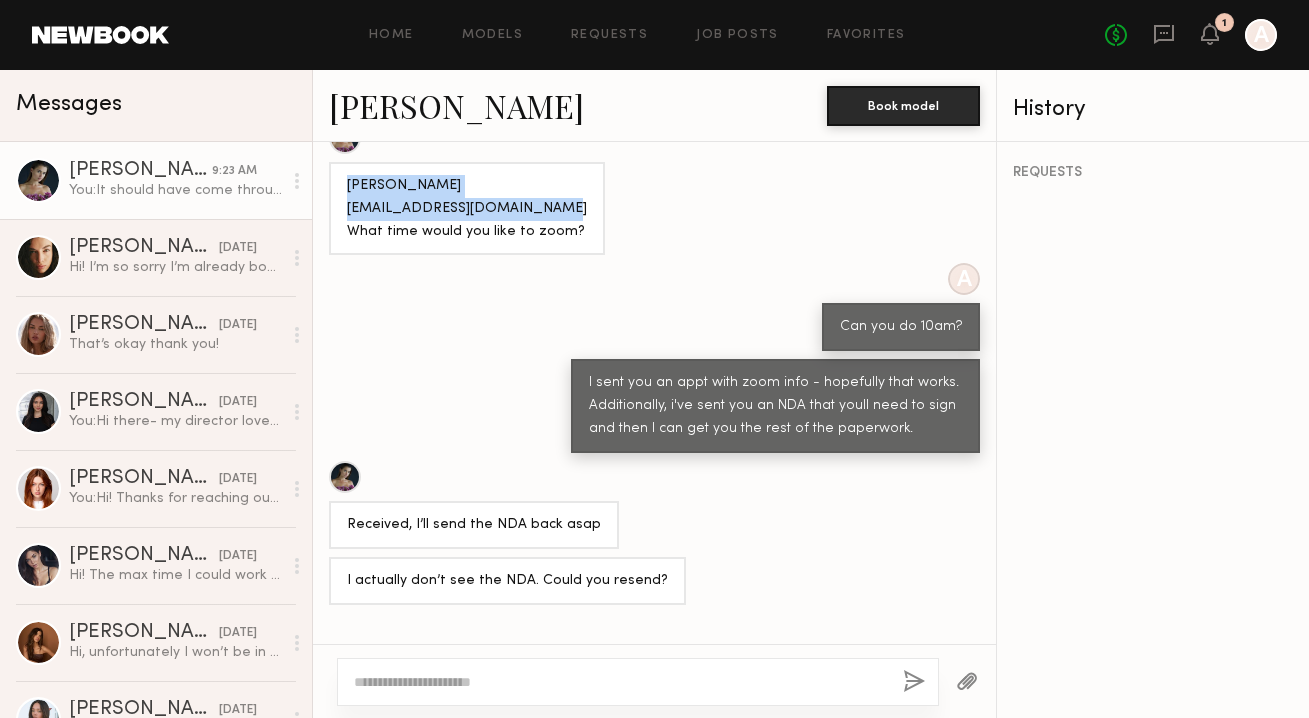 scroll, scrollTop: 2802, scrollLeft: 0, axis: vertical 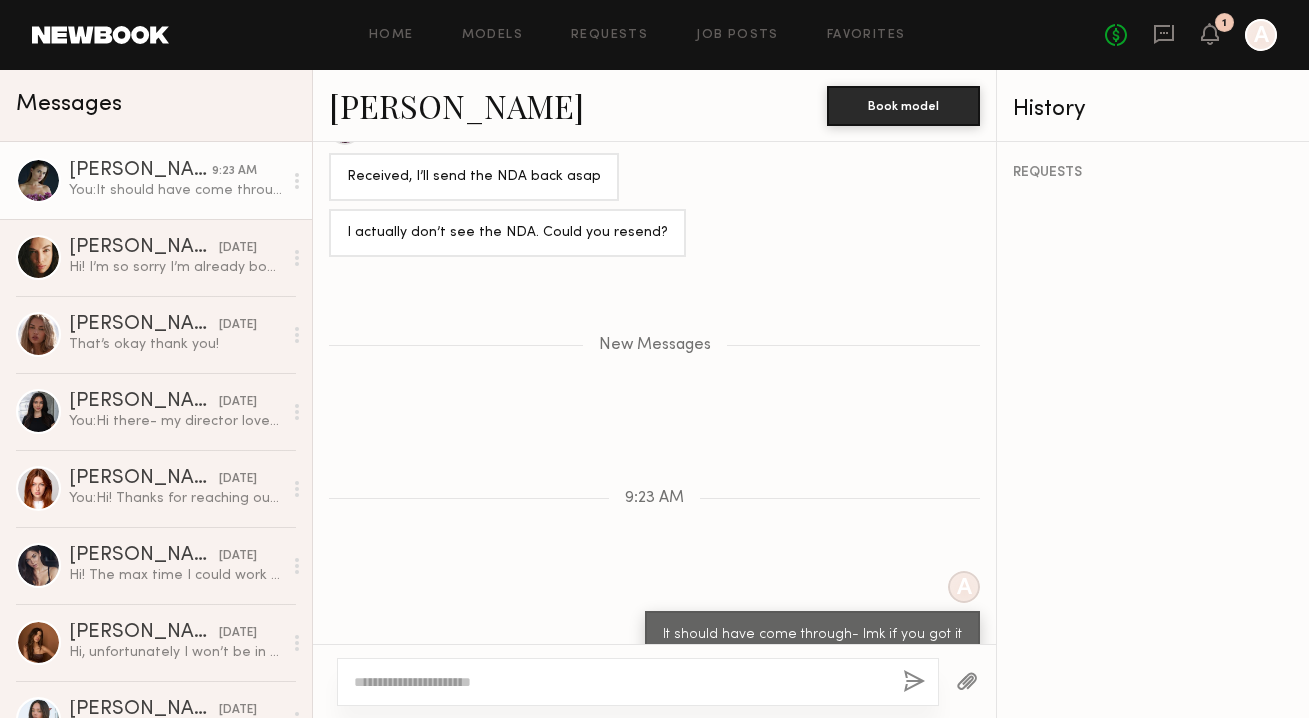 click 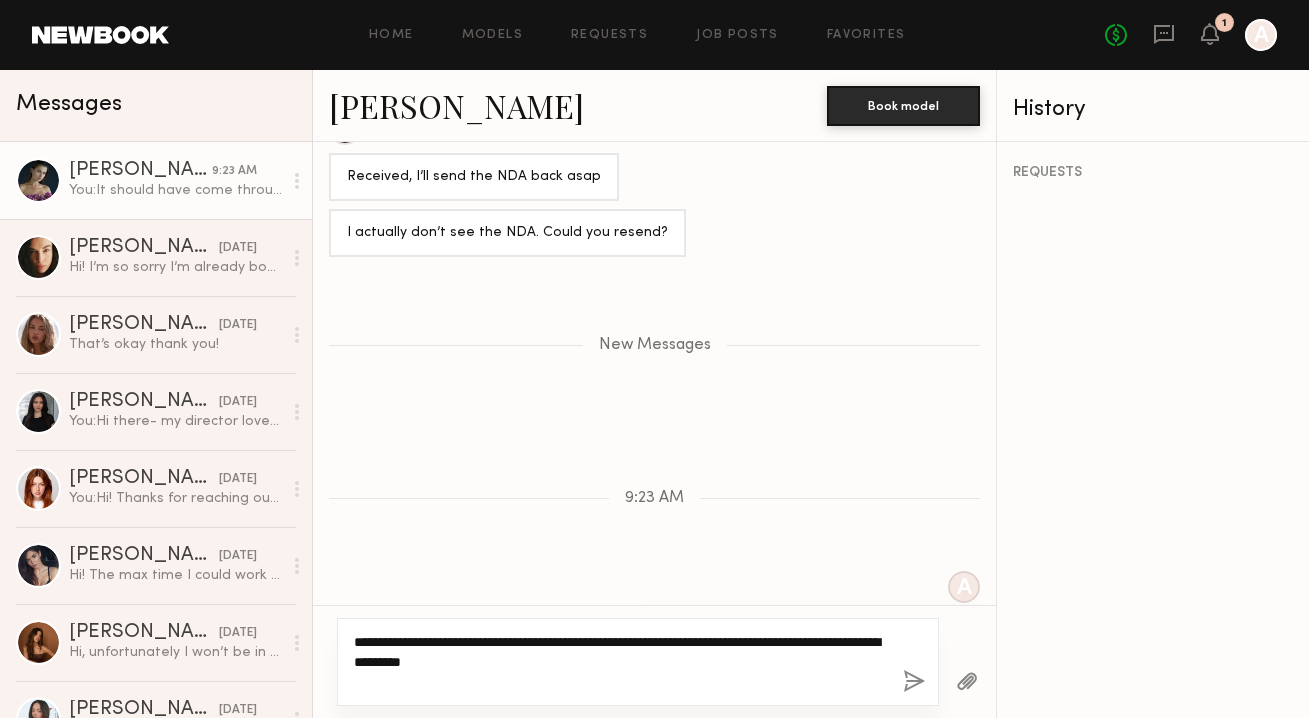 type on "**********" 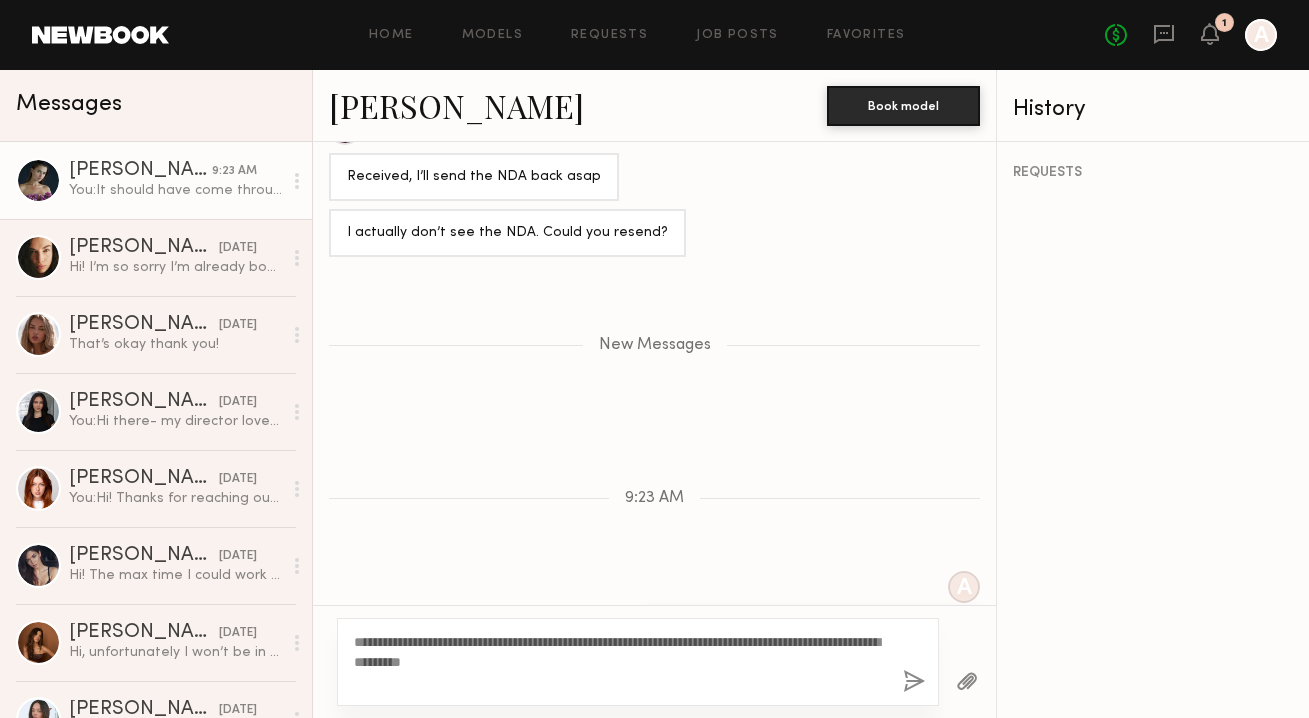 click on "**********" 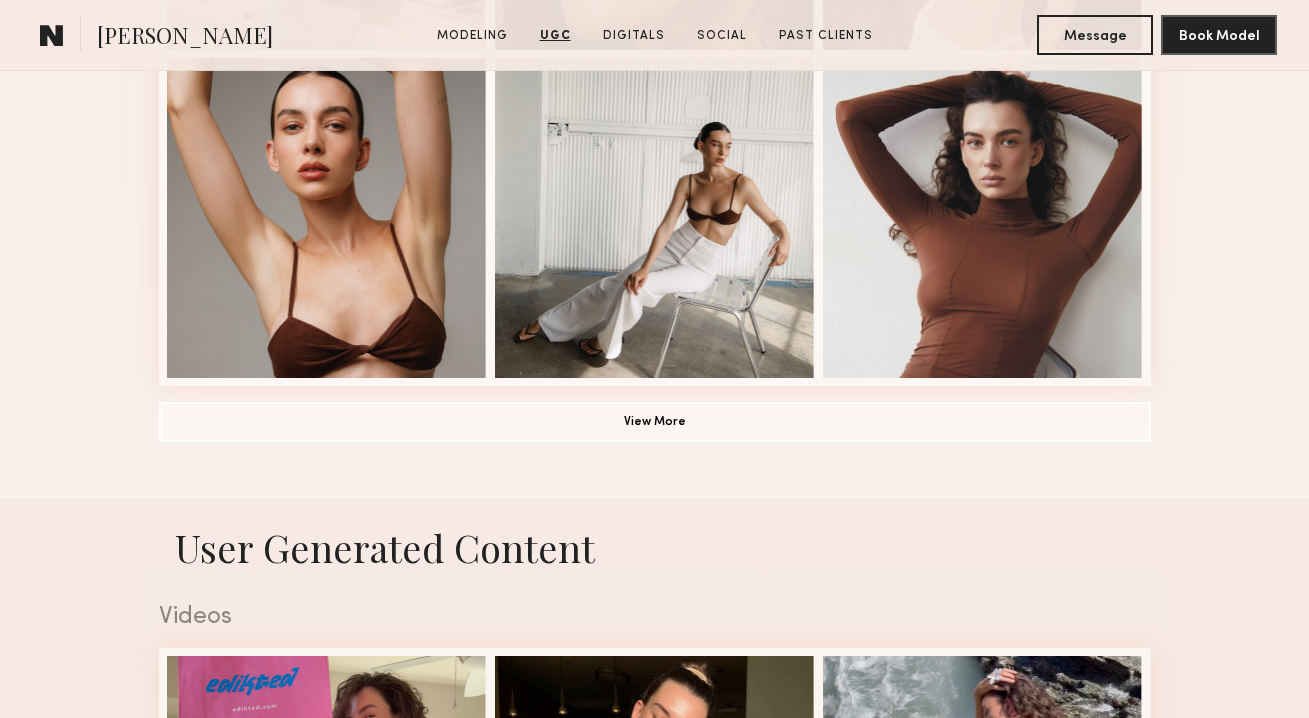 scroll, scrollTop: 1014, scrollLeft: 0, axis: vertical 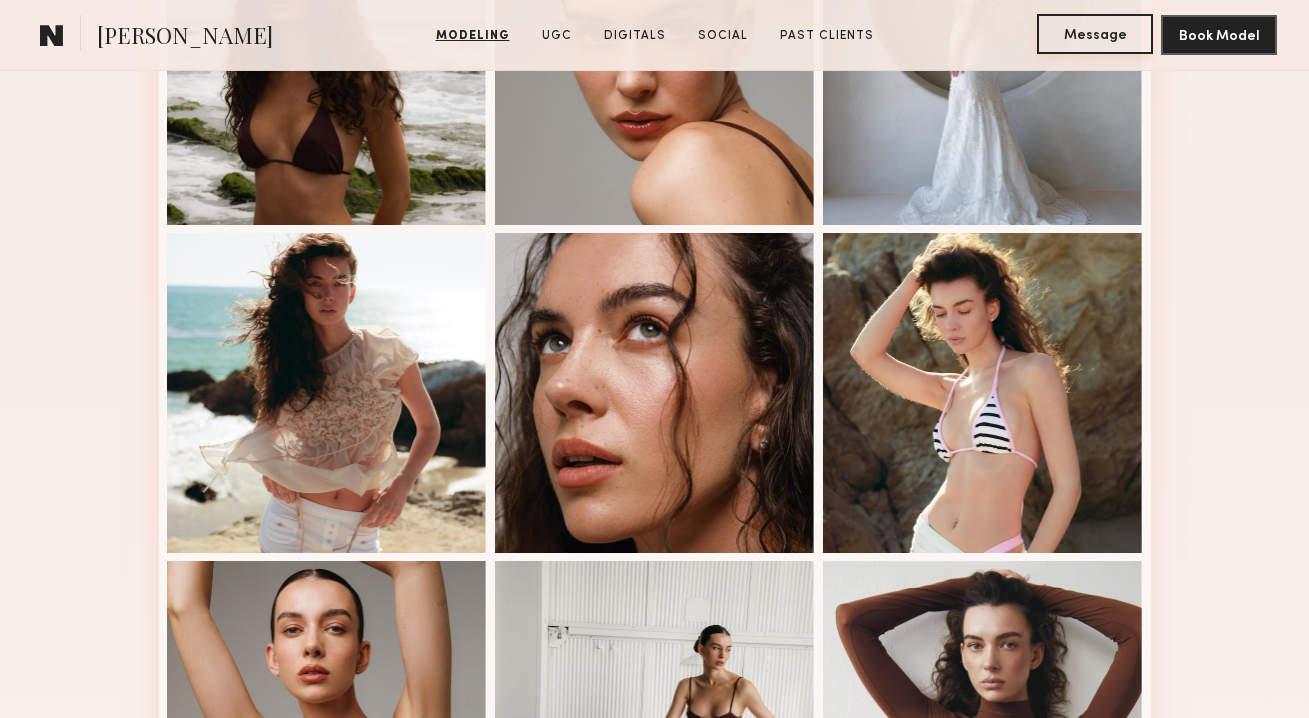 click on "Message" 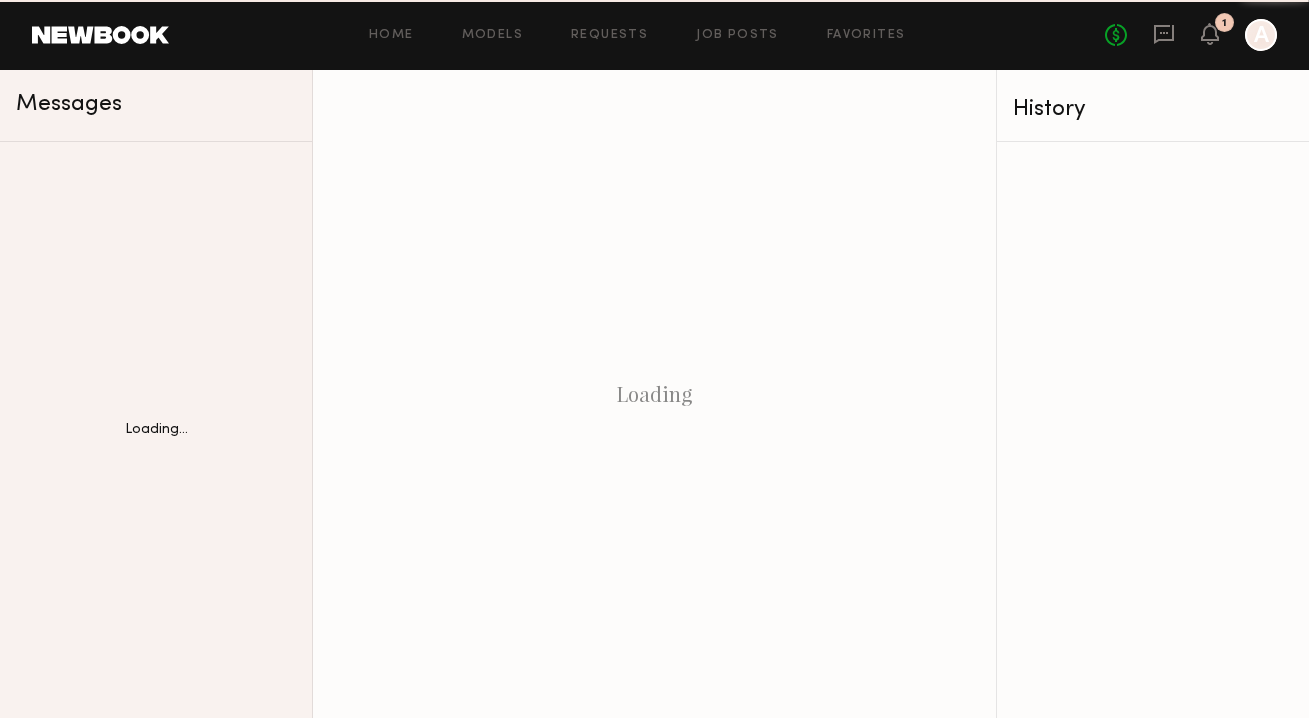 scroll, scrollTop: 0, scrollLeft: 0, axis: both 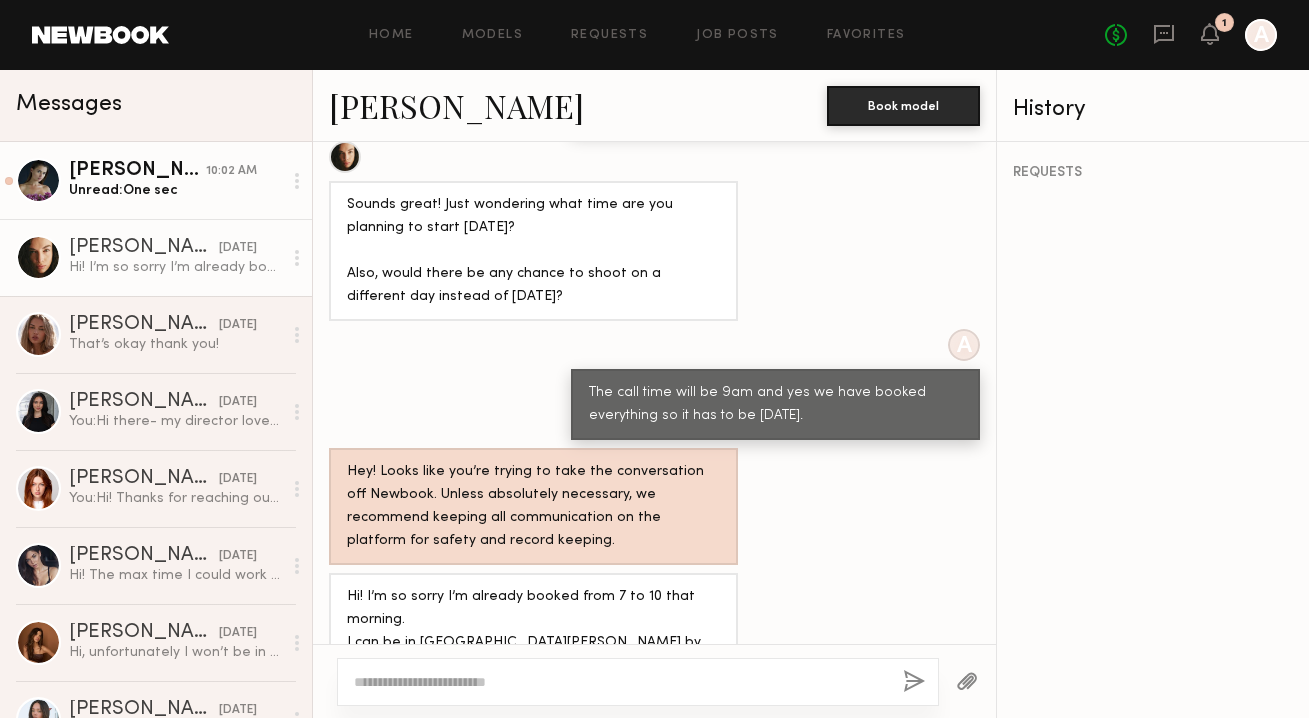 click on "Liv M. 10:02 AM Unread:  One sec" 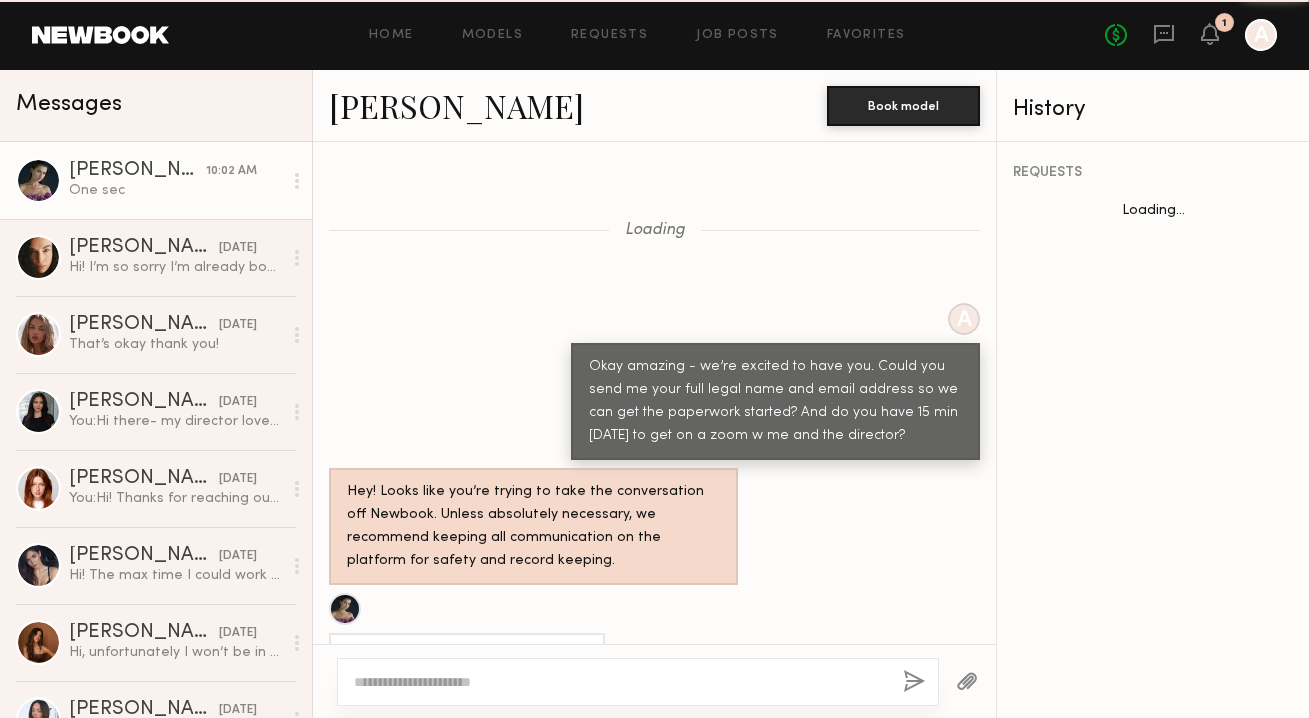 scroll, scrollTop: 903, scrollLeft: 0, axis: vertical 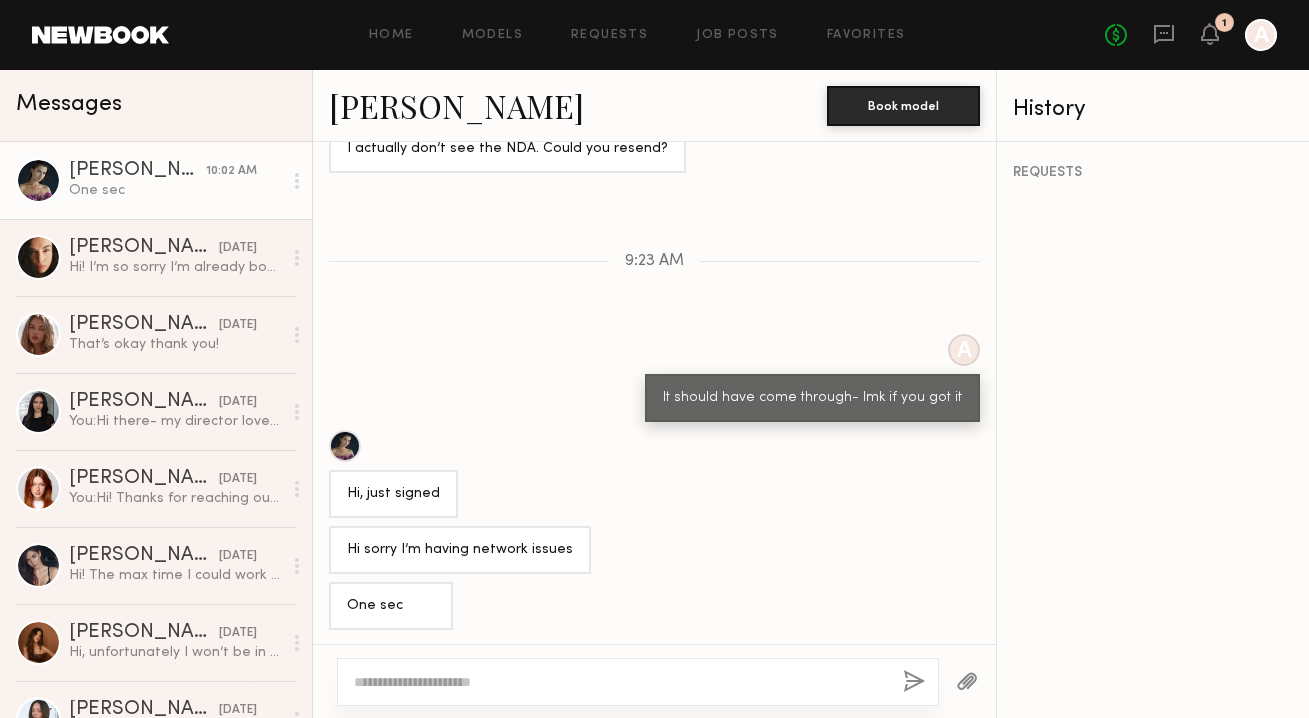 click 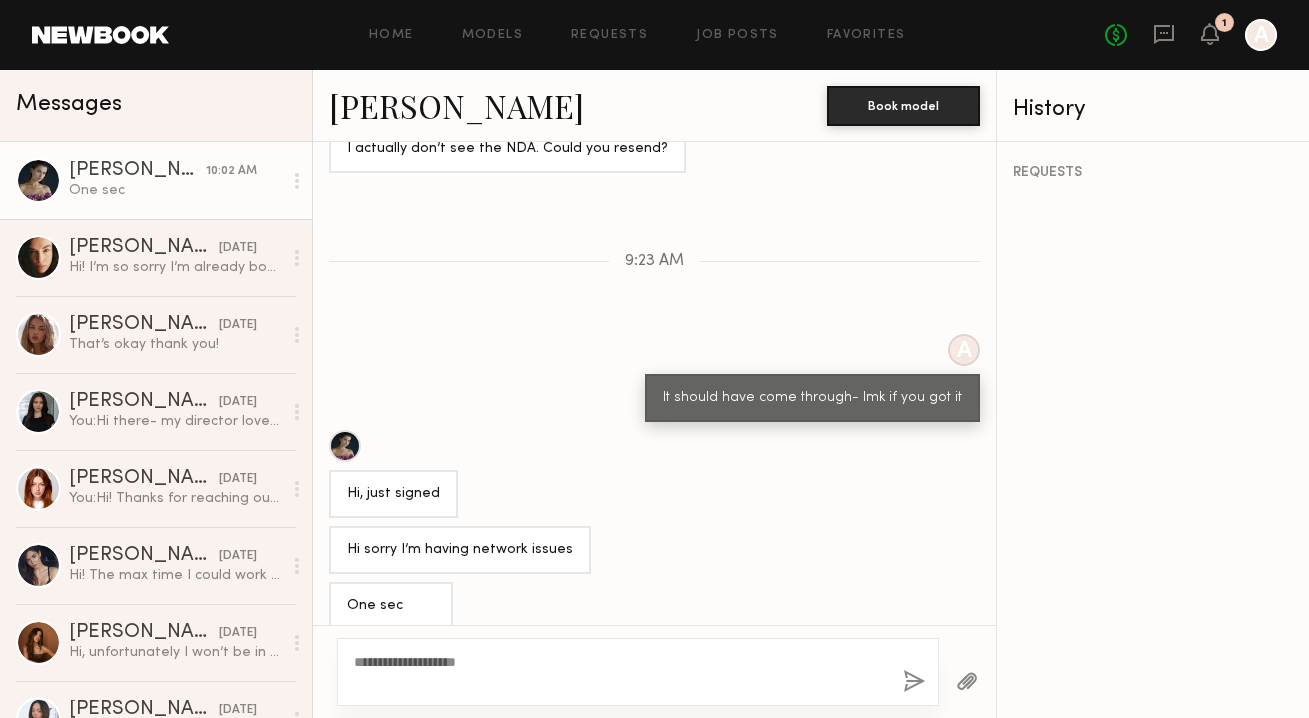 type on "**********" 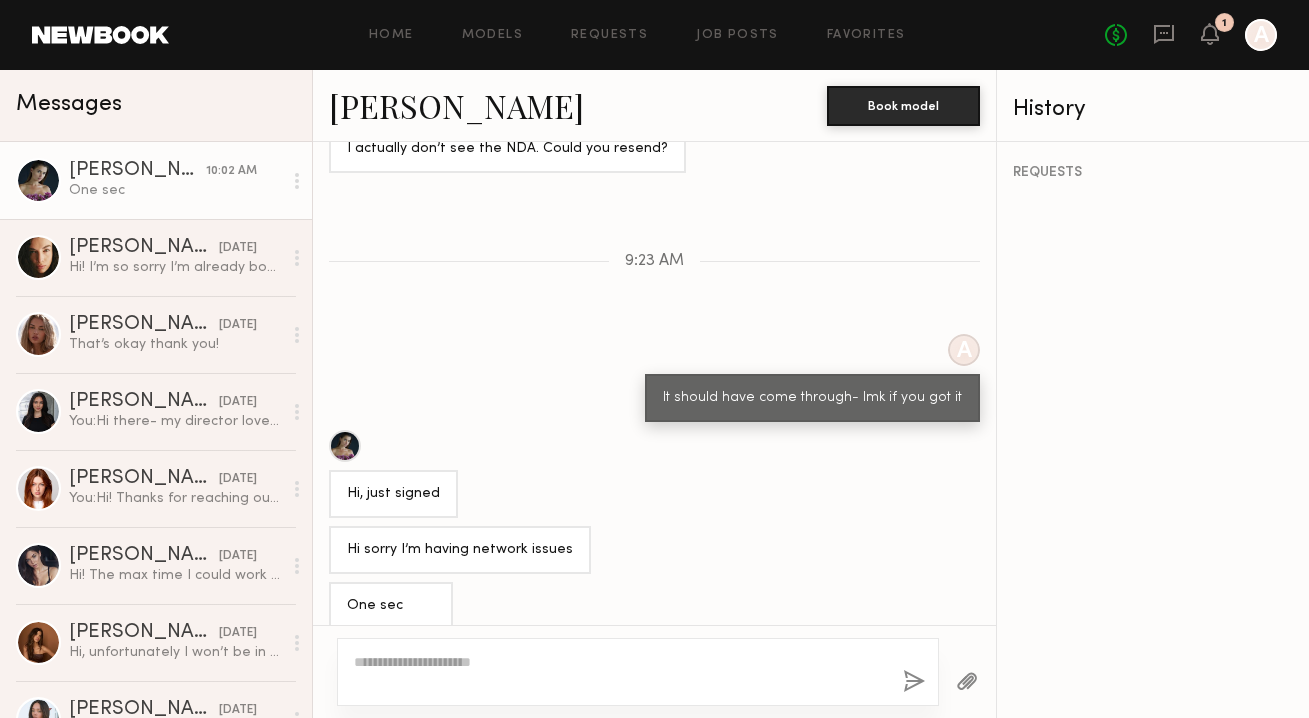 scroll, scrollTop: 1111, scrollLeft: 0, axis: vertical 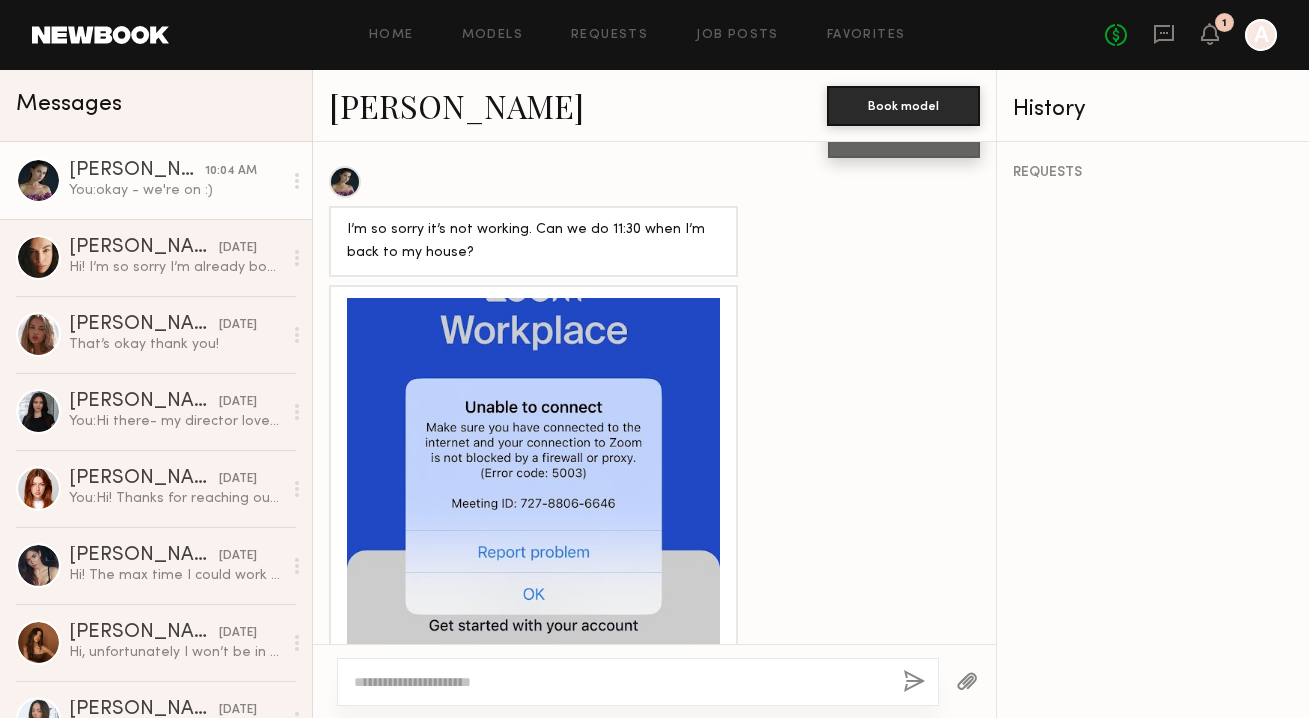 click 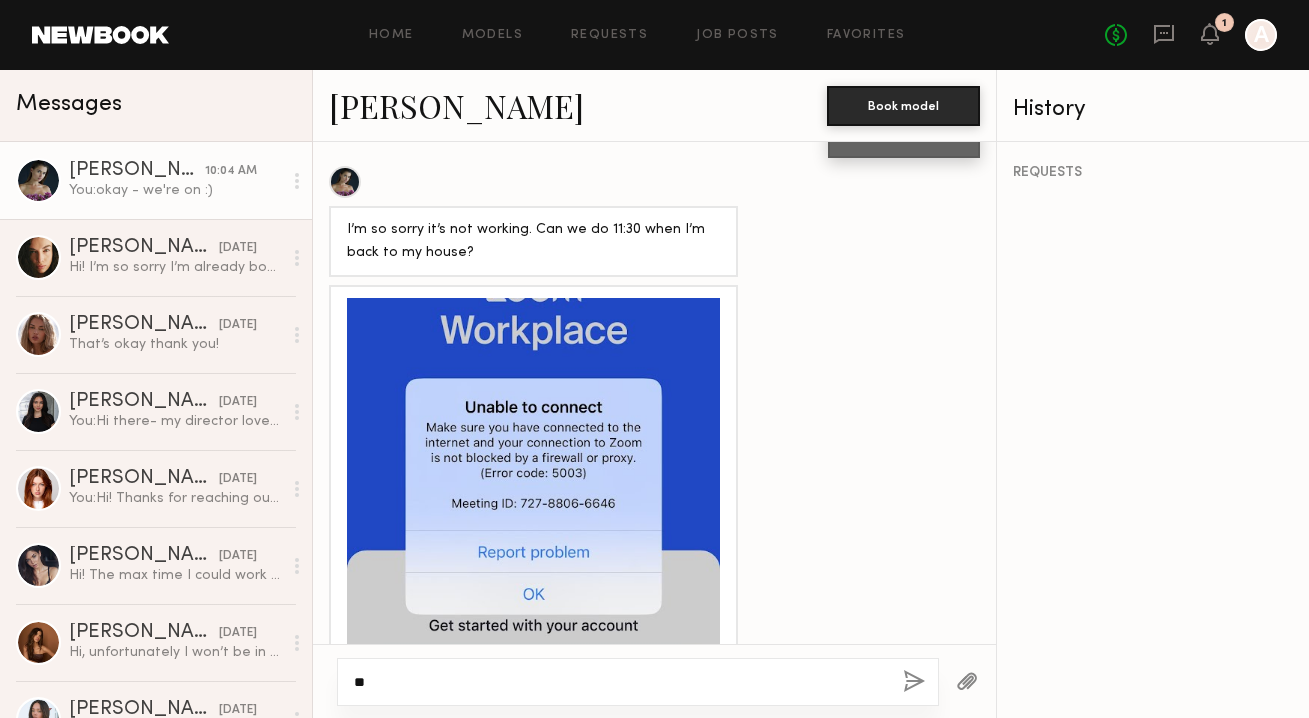 type on "*" 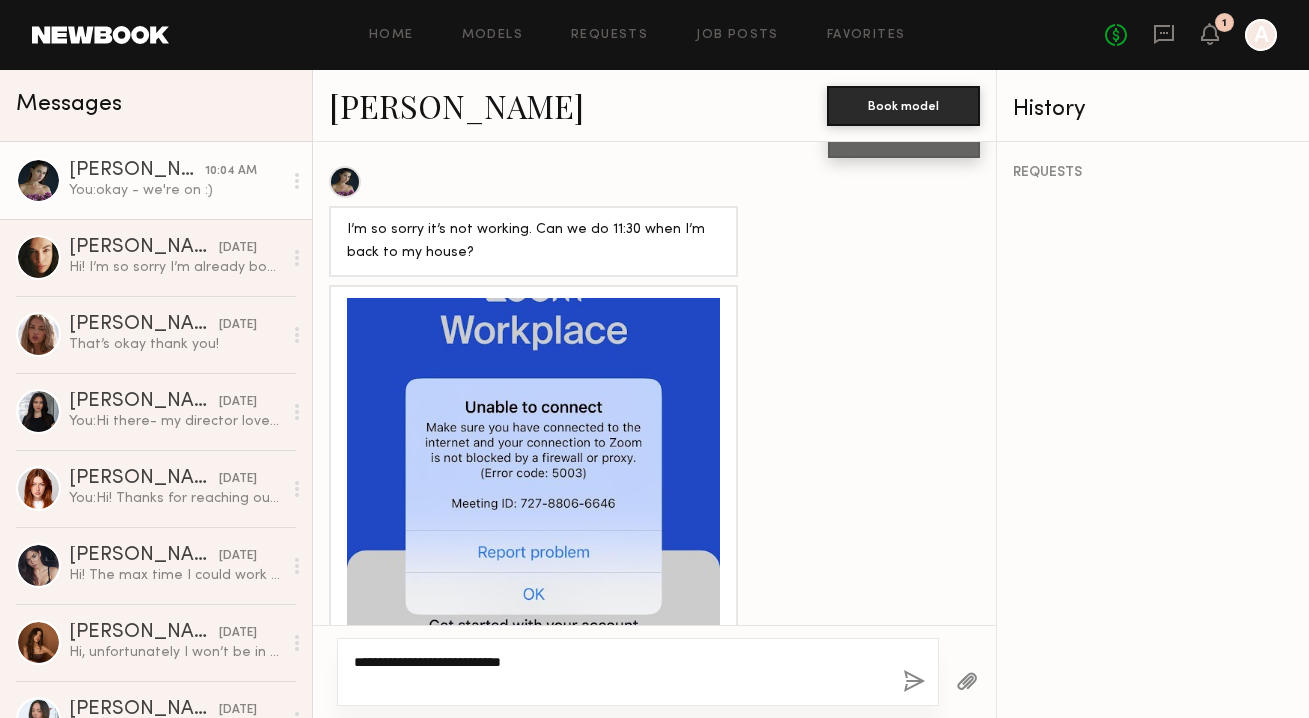 type on "**********" 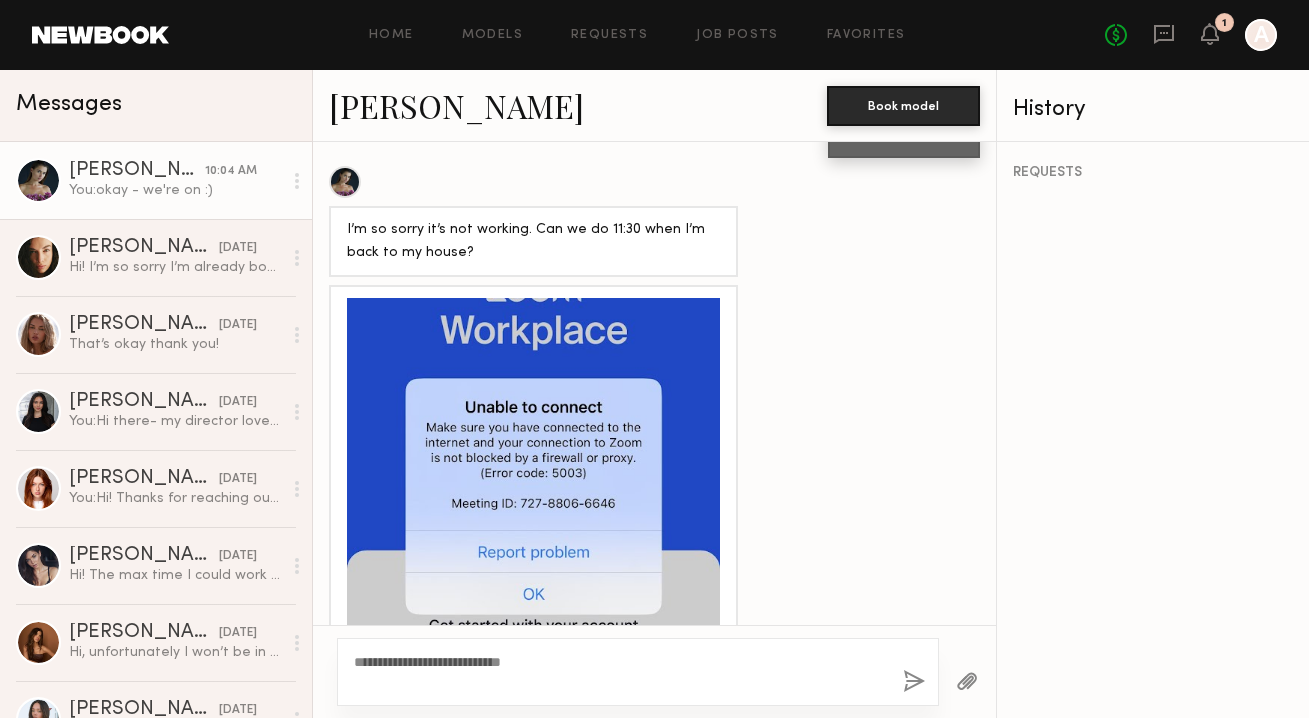 click on "**********" 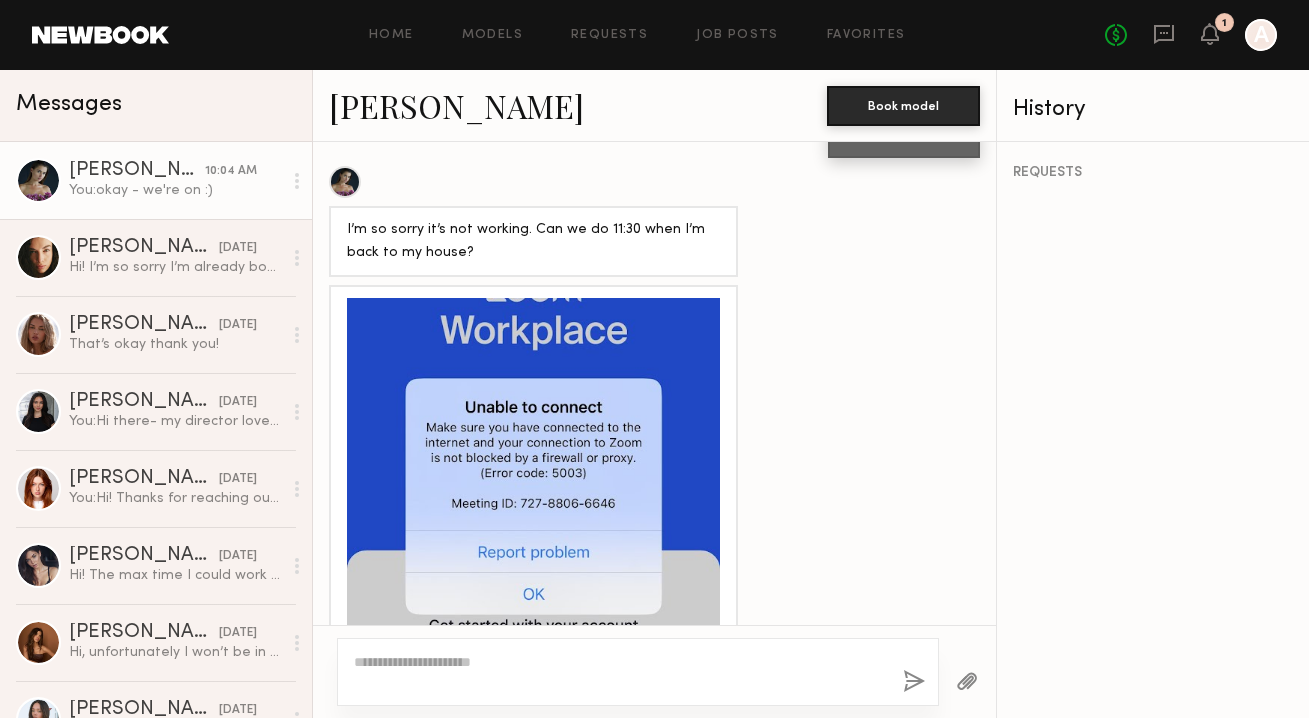 scroll, scrollTop: 1732, scrollLeft: 0, axis: vertical 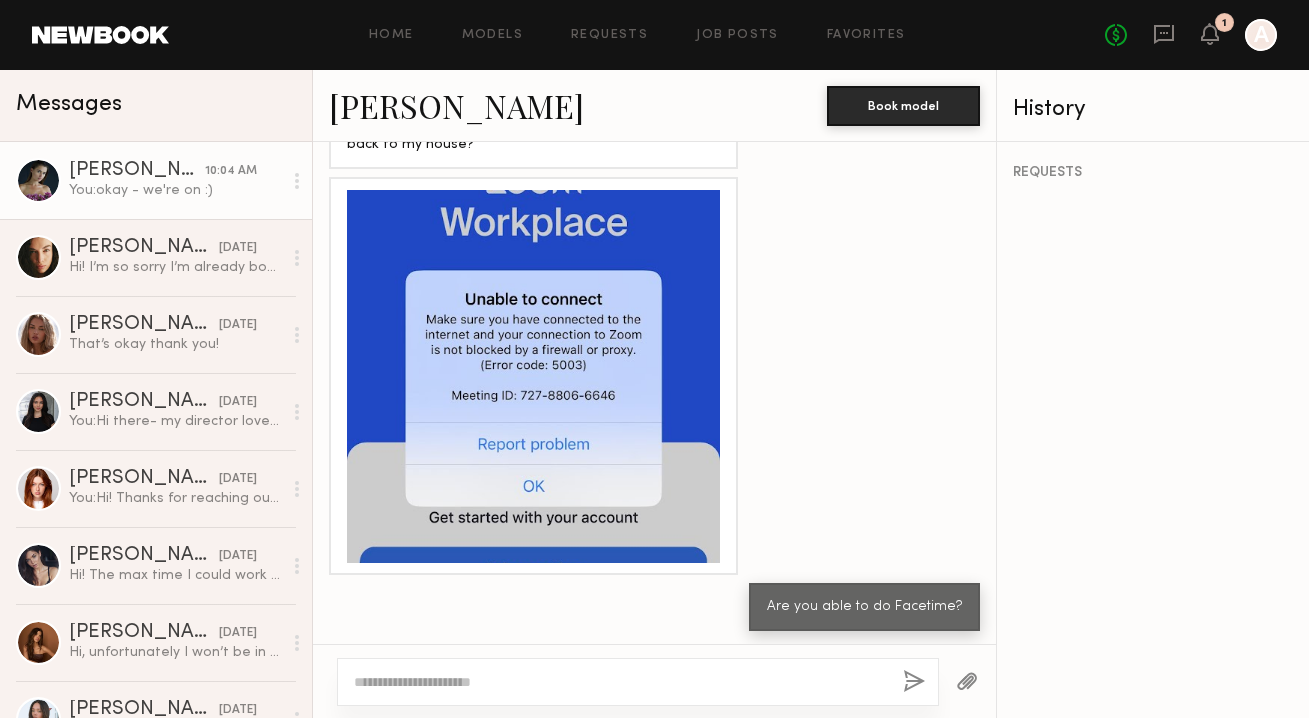 type 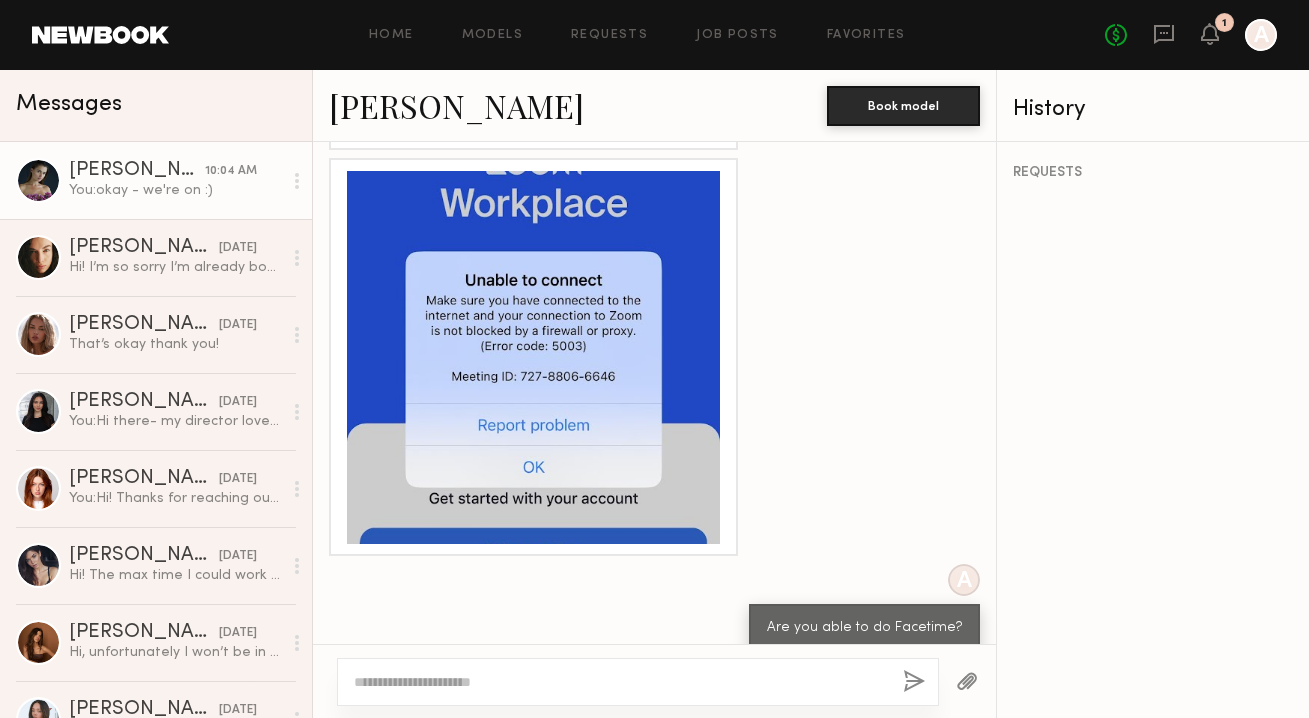 scroll, scrollTop: 1924, scrollLeft: 0, axis: vertical 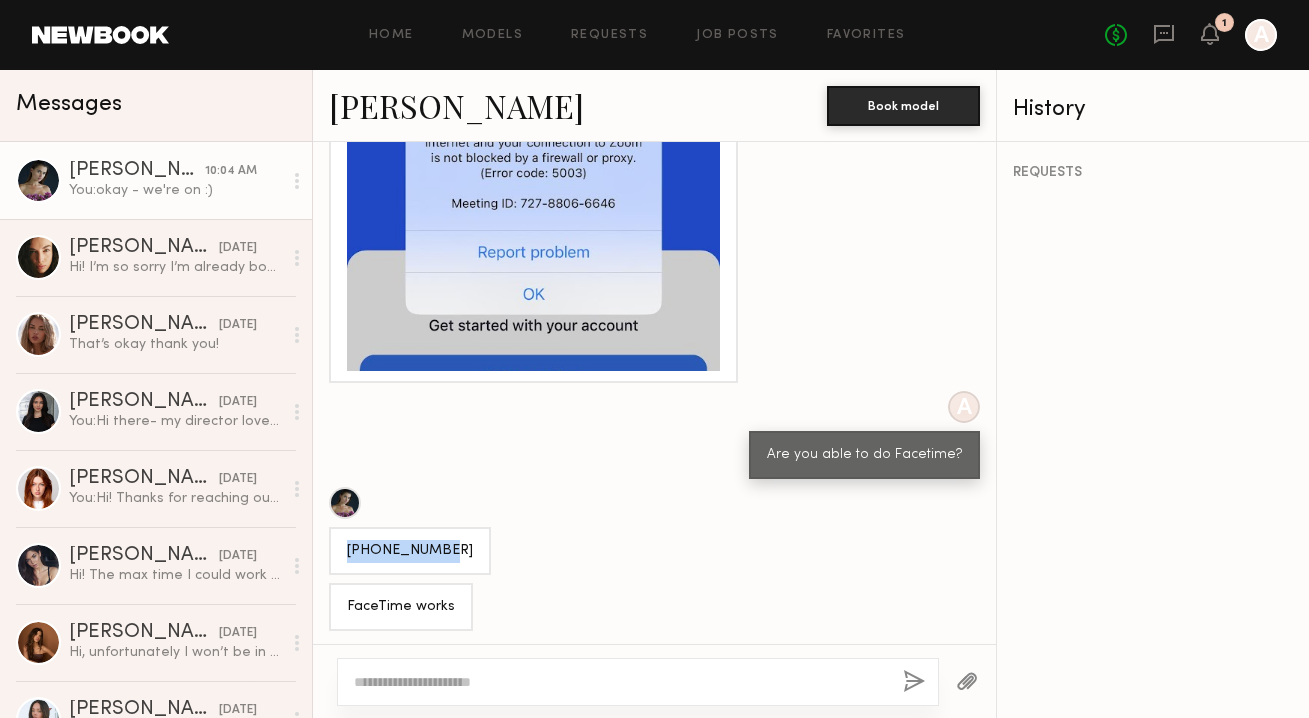 drag, startPoint x: 442, startPoint y: 543, endPoint x: 337, endPoint y: 543, distance: 105 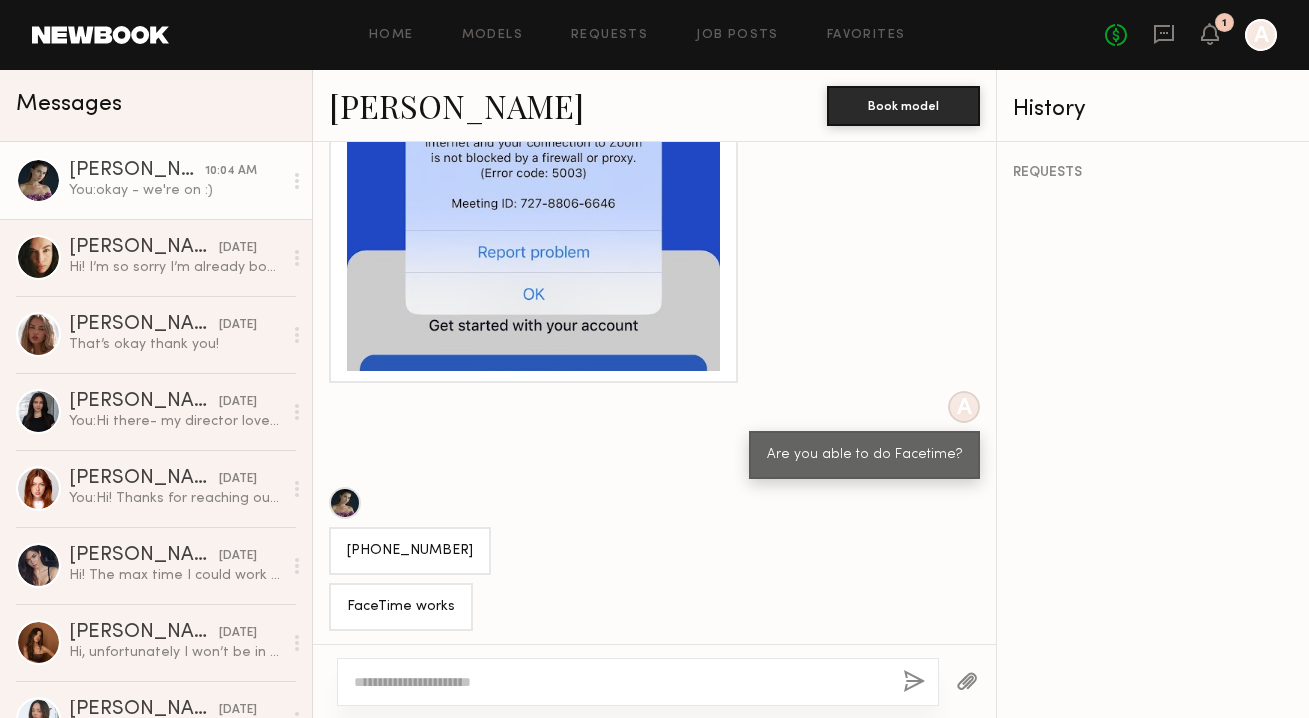 click 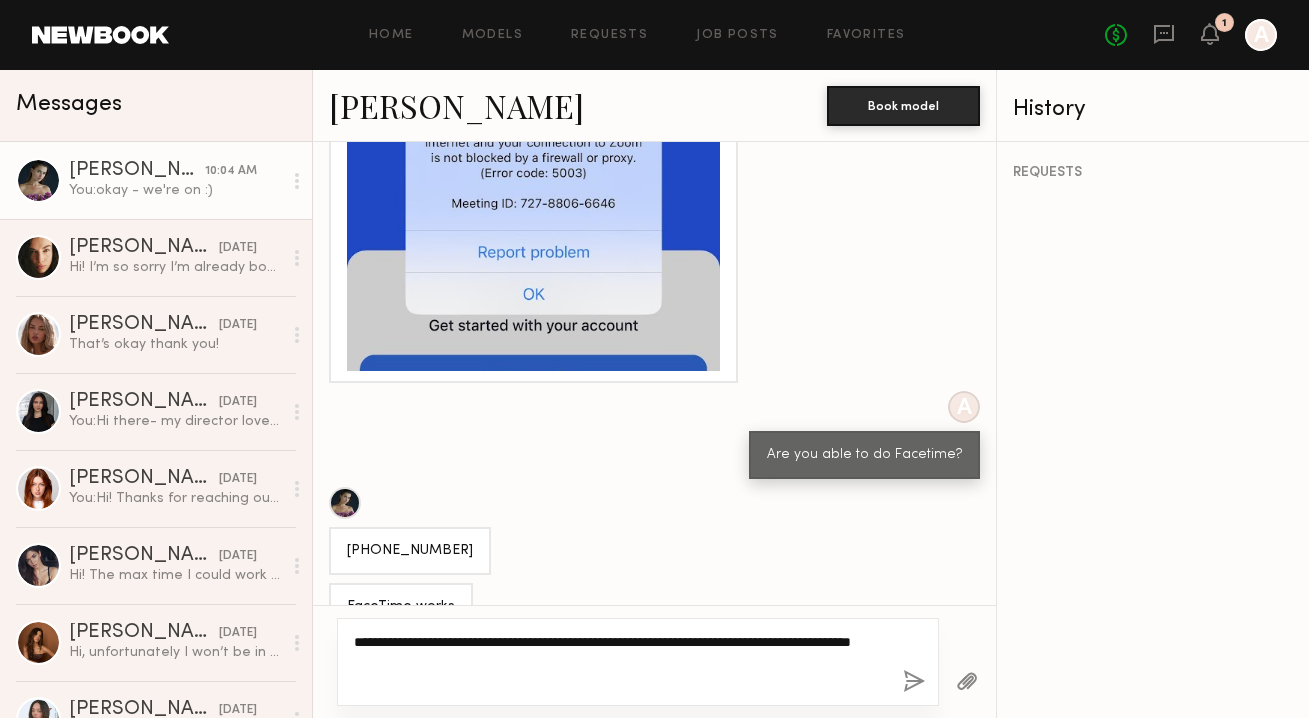 paste on "**********" 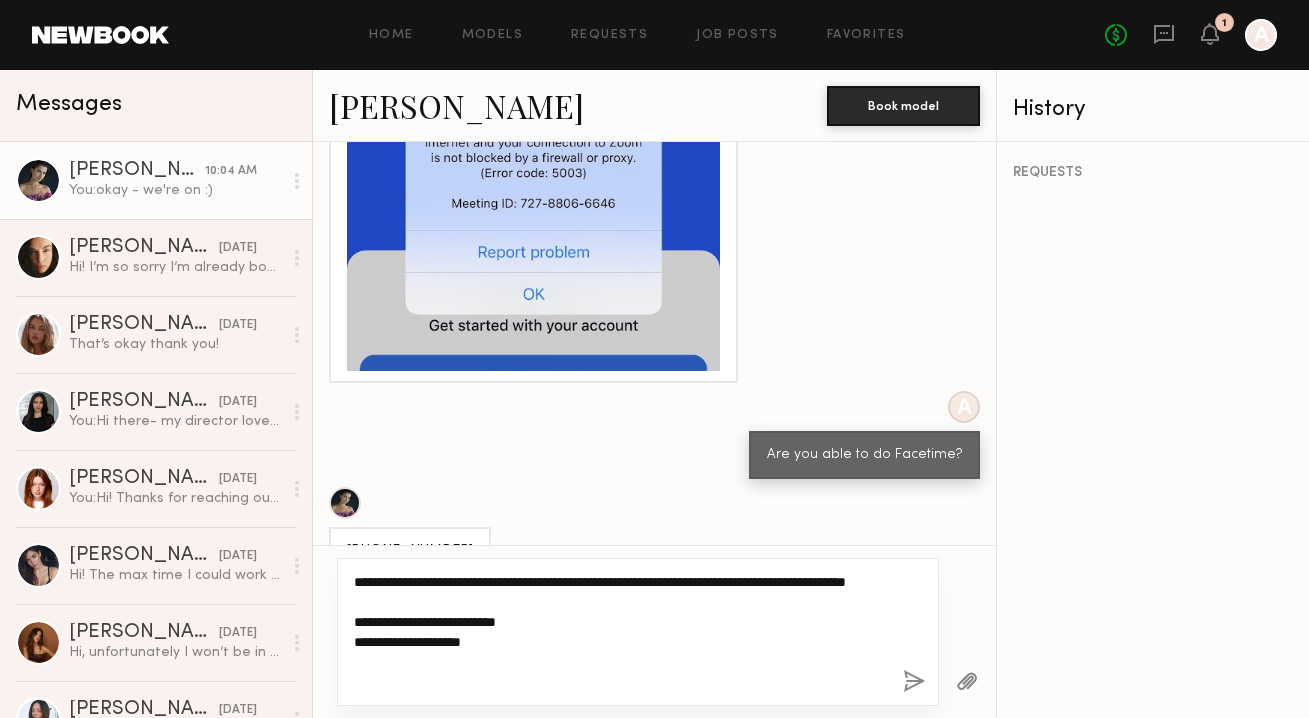 type on "**********" 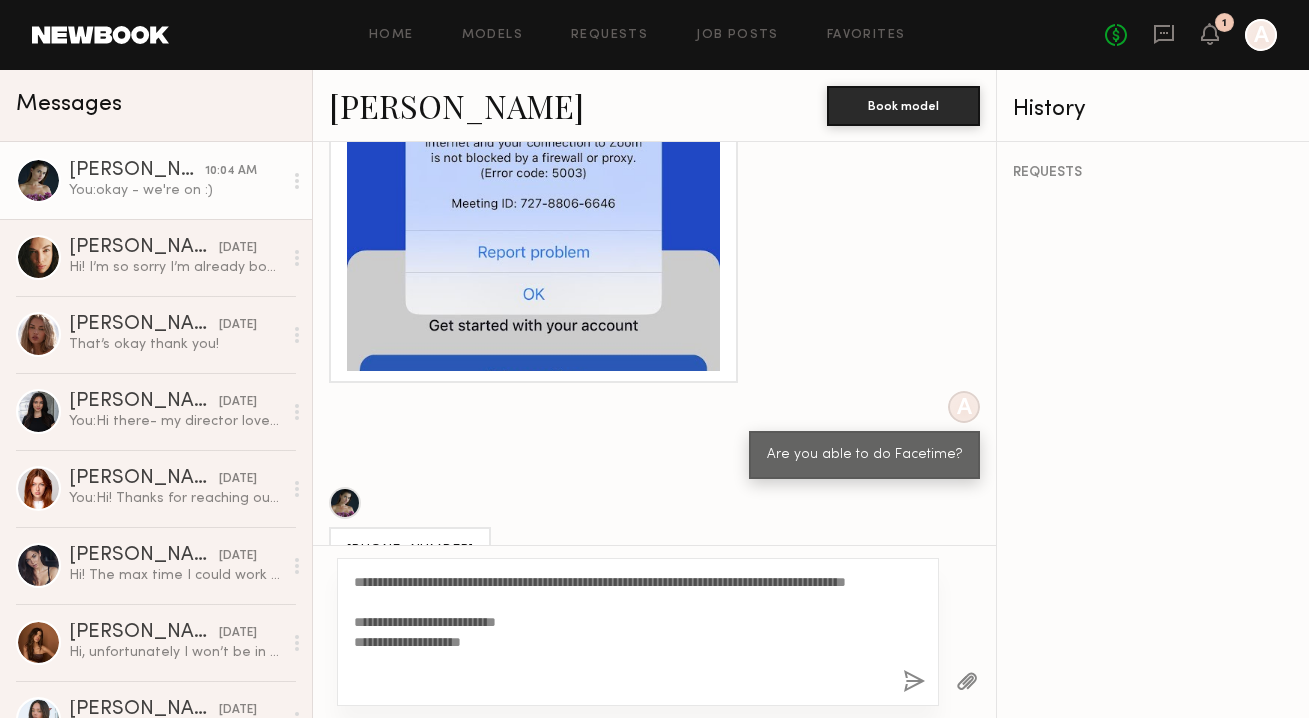 click on "**********" 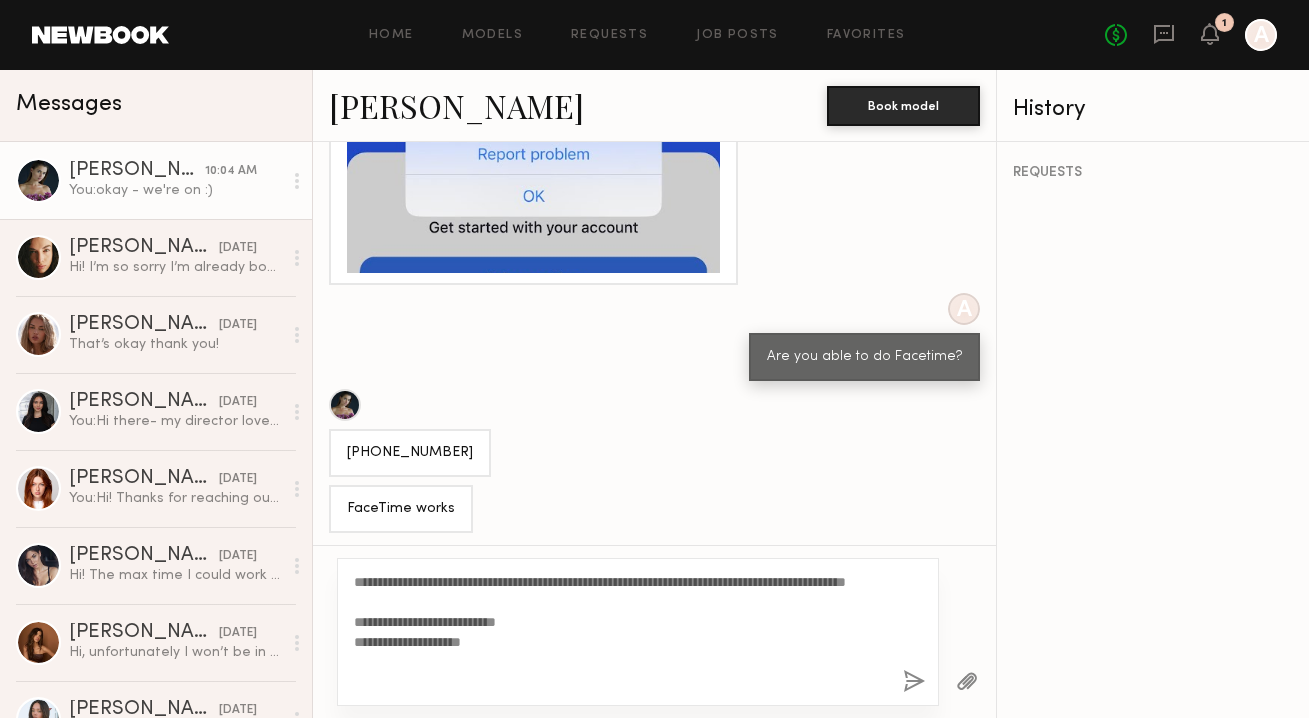 click 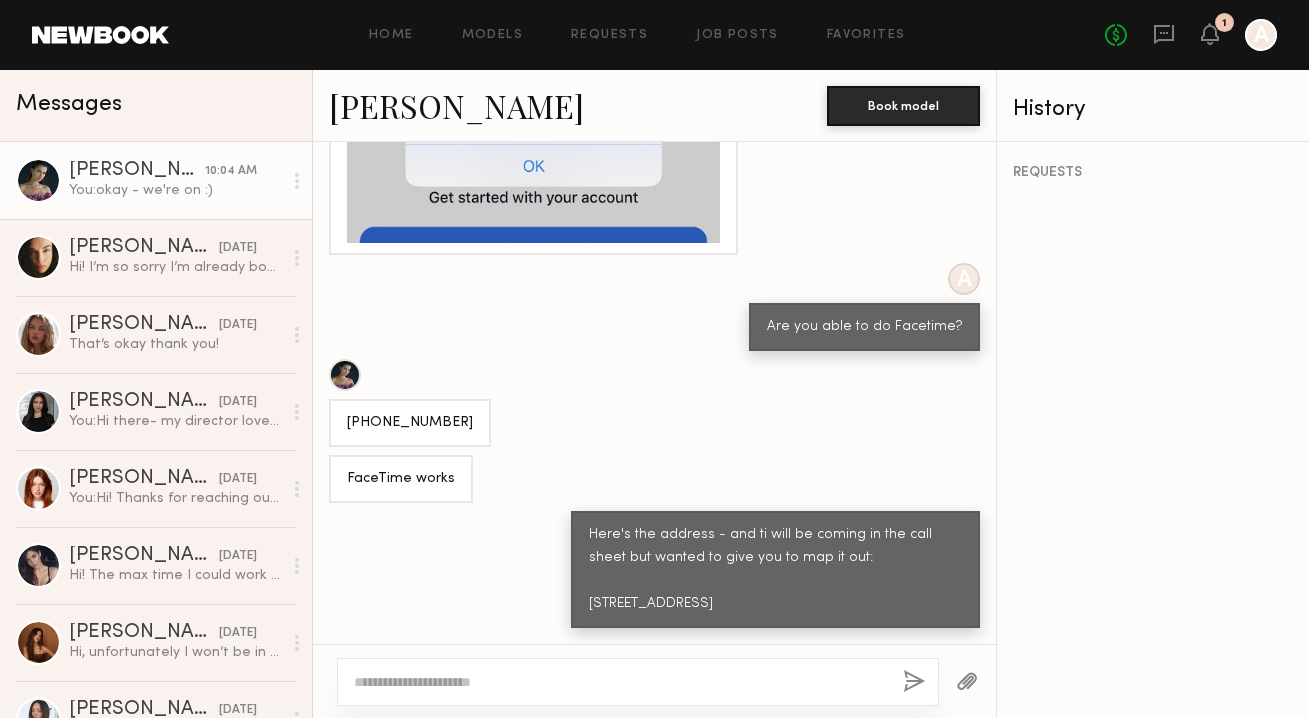scroll, scrollTop: 2197, scrollLeft: 0, axis: vertical 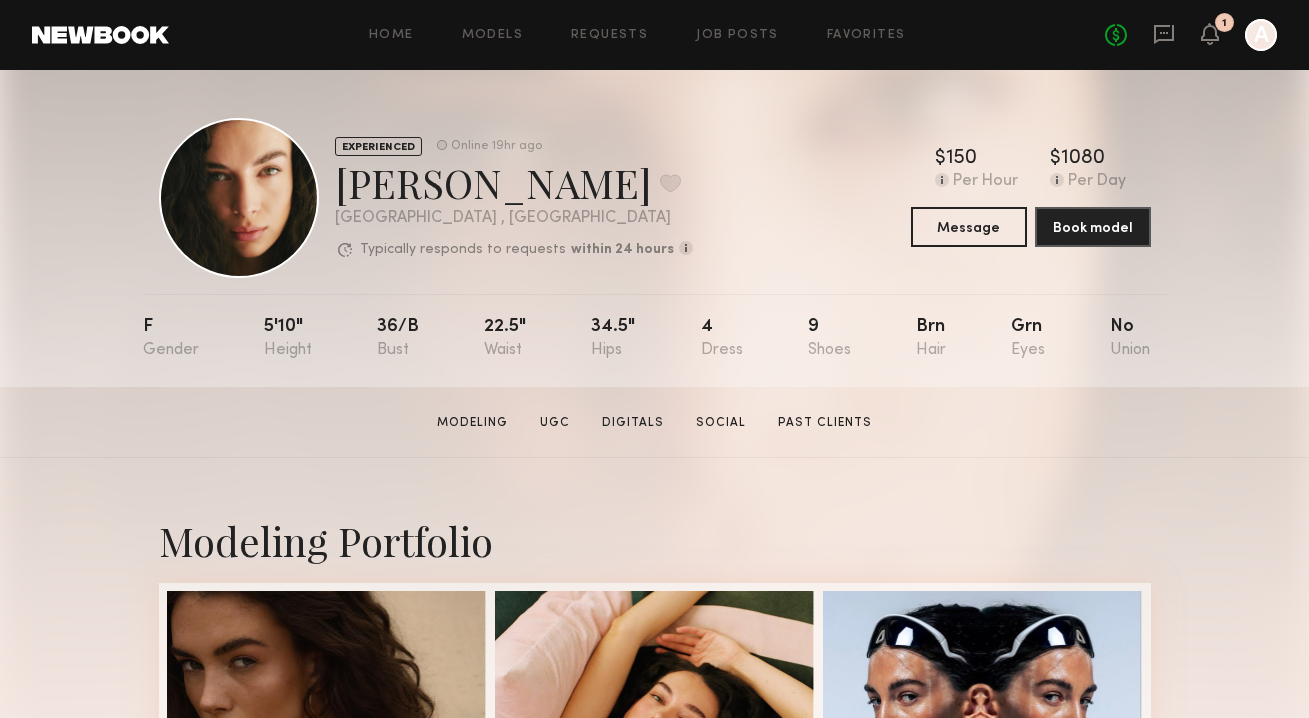 click on "No fees up to $5,000 1 A" 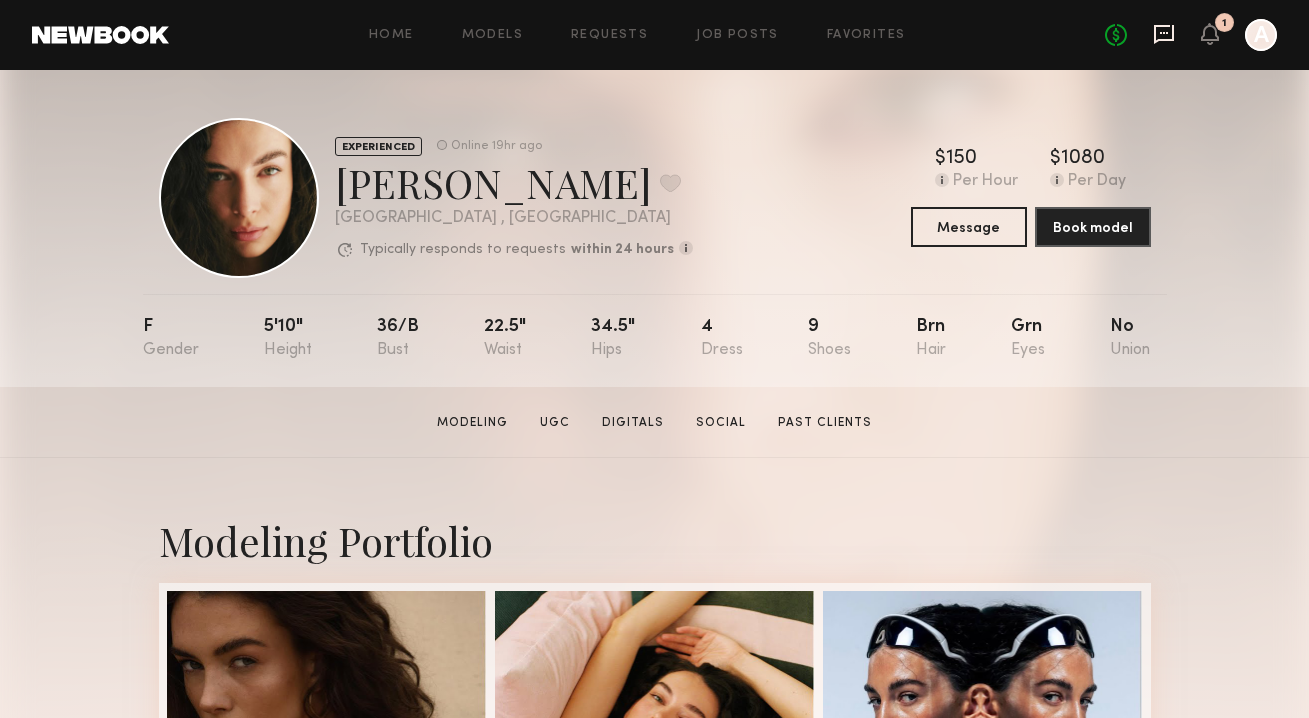 click 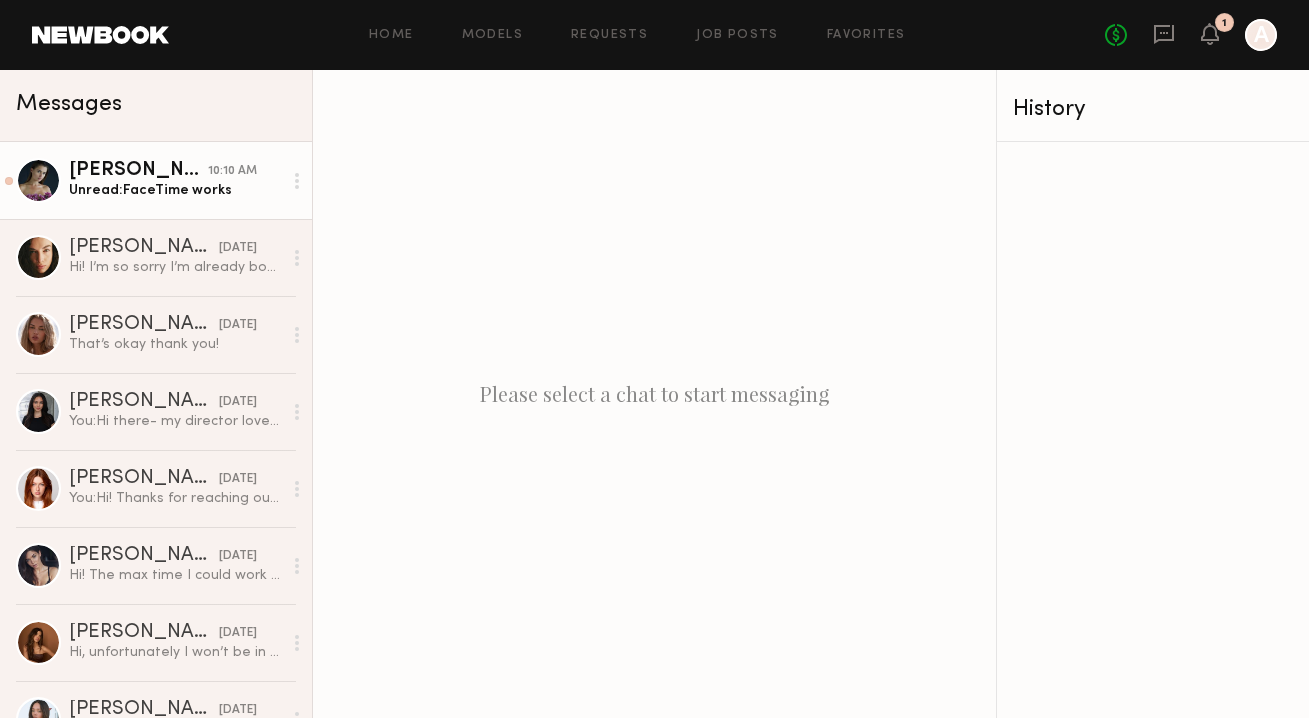 click on "Unread:  FaceTime works" 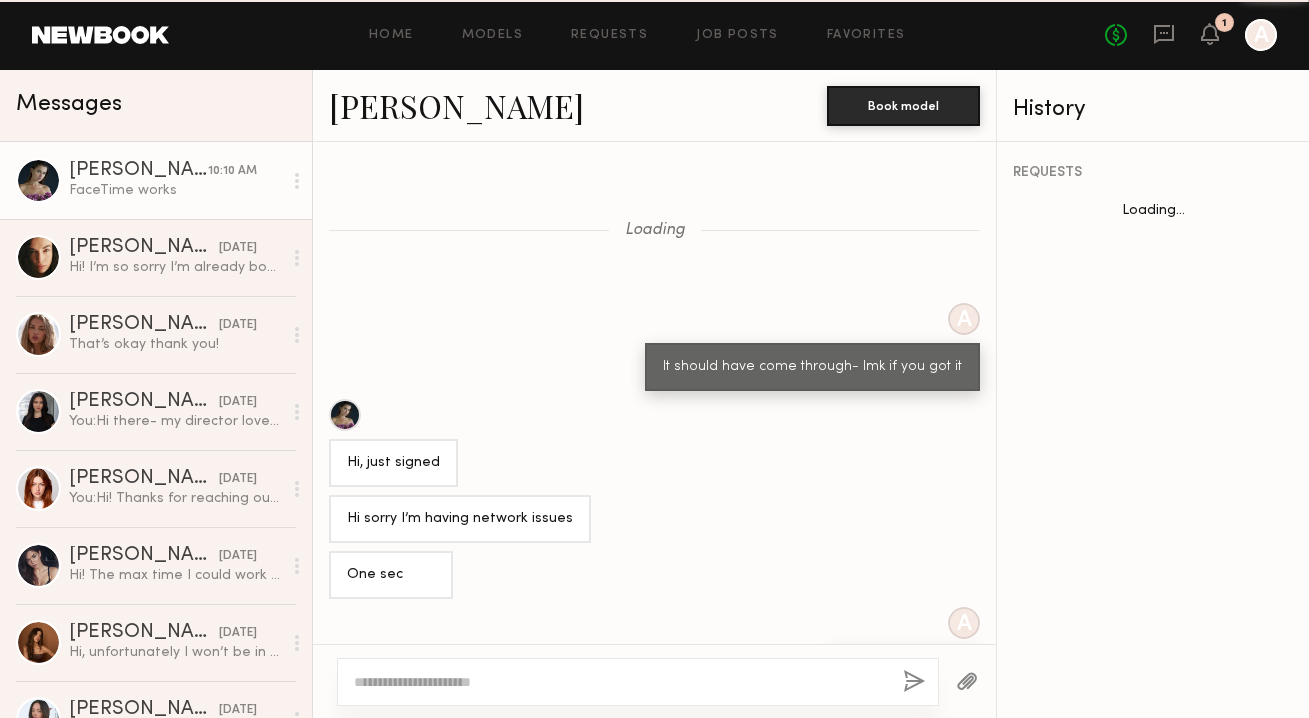 scroll, scrollTop: 839, scrollLeft: 0, axis: vertical 